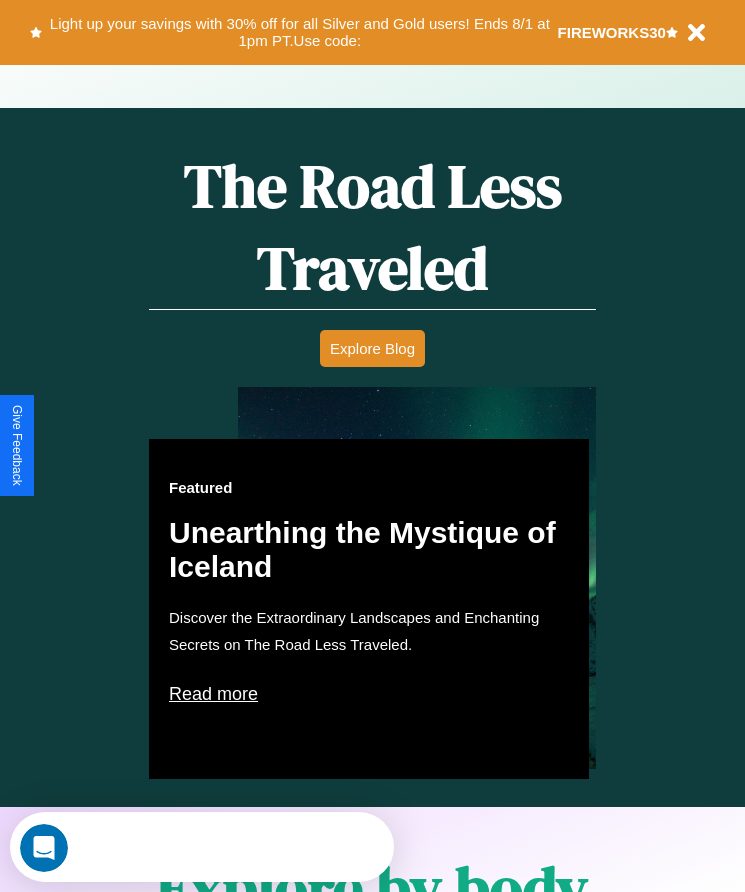 scroll, scrollTop: 608, scrollLeft: 0, axis: vertical 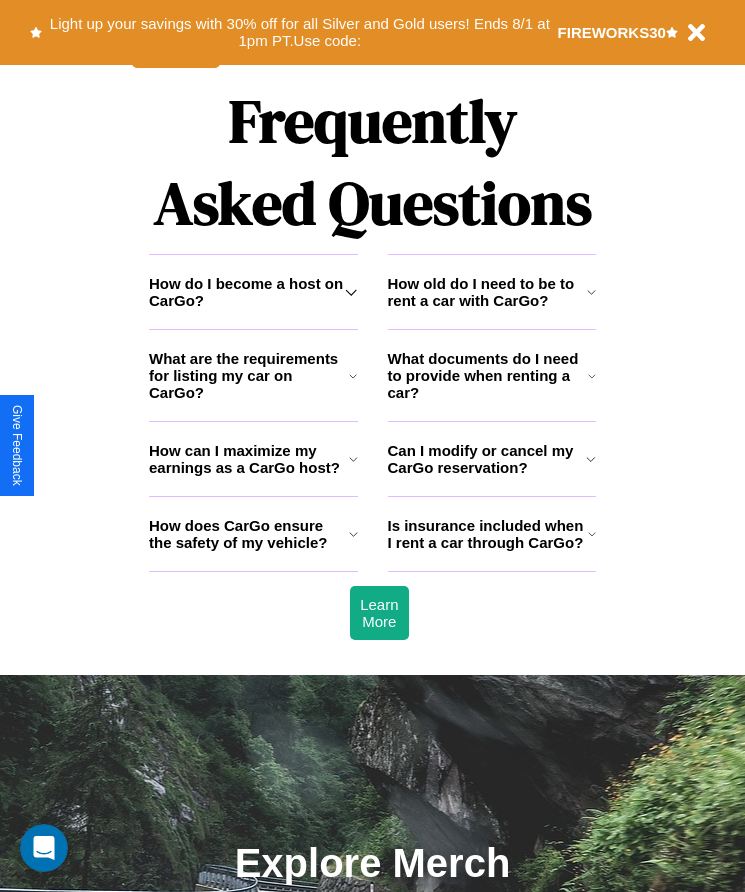 click 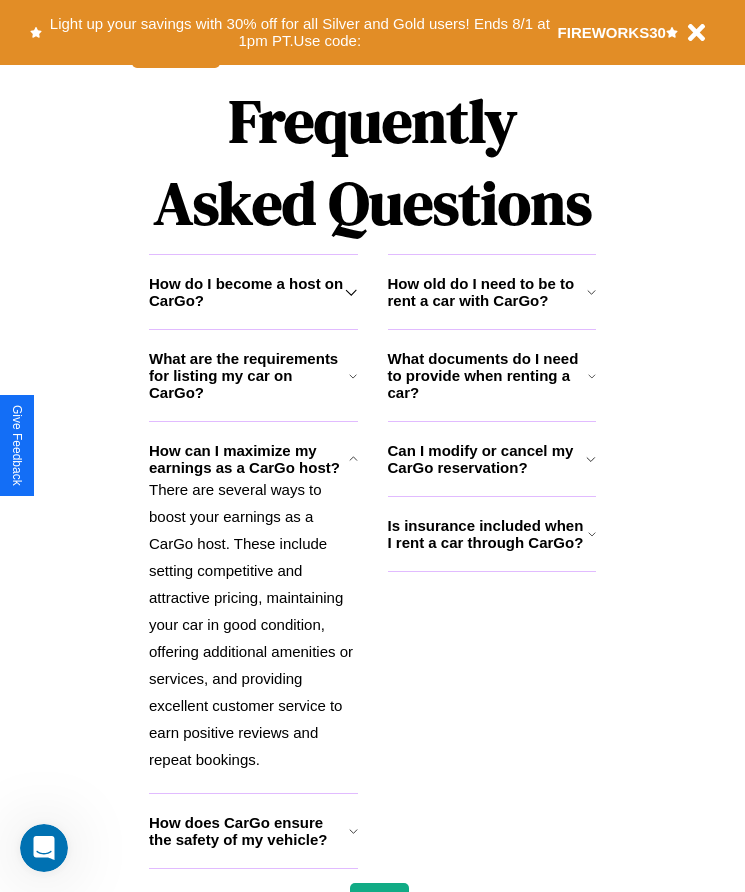 click on "How old do I need to be to rent a car with CarGo?" at bounding box center [487, 292] 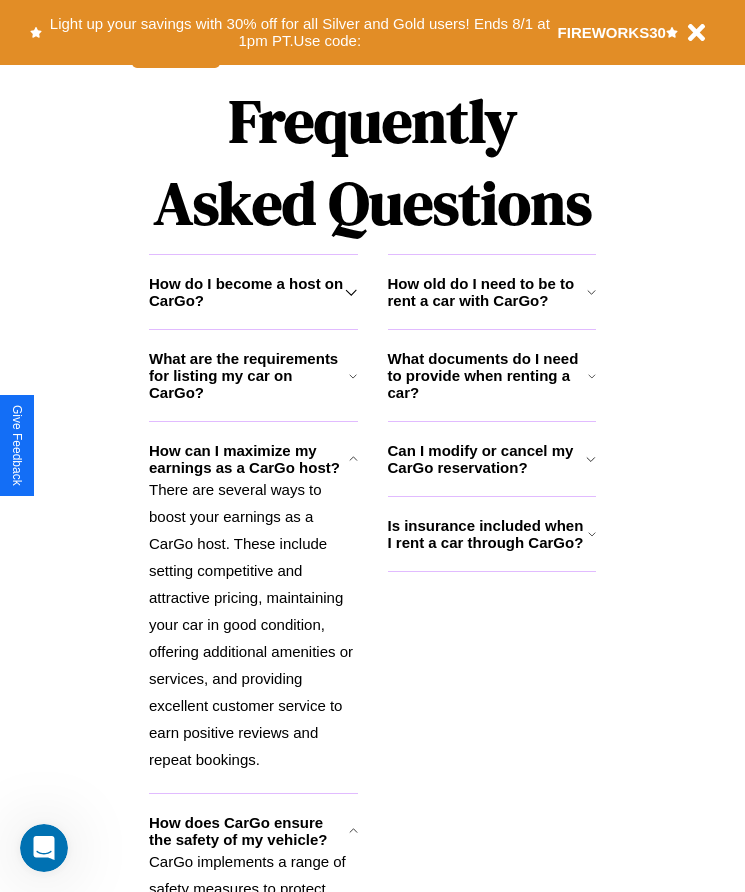 click on "How do I become a host on CarGo?" at bounding box center [247, 292] 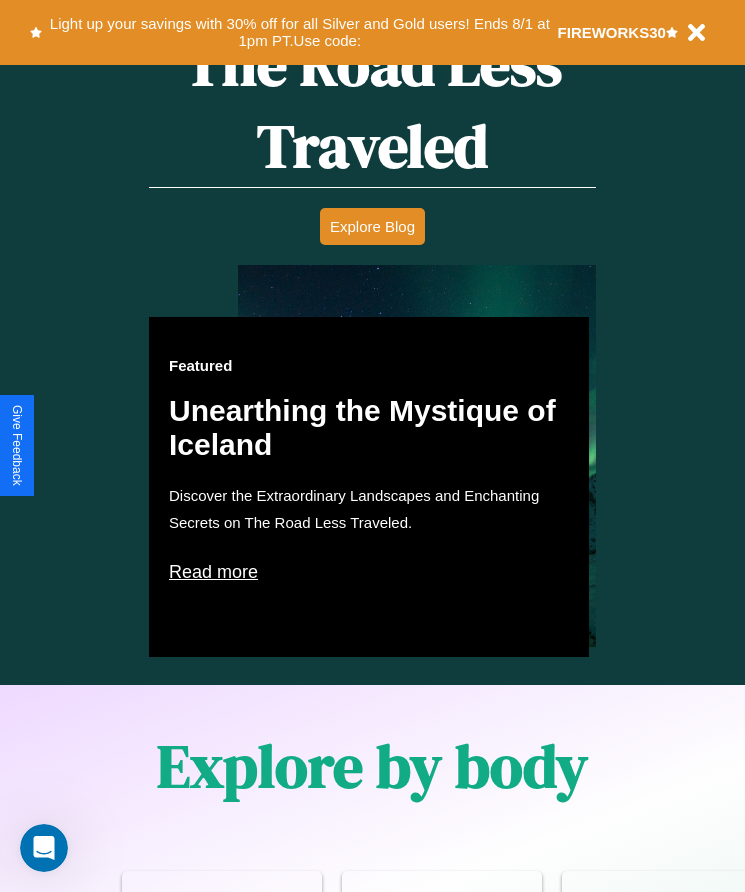 scroll, scrollTop: 334, scrollLeft: 0, axis: vertical 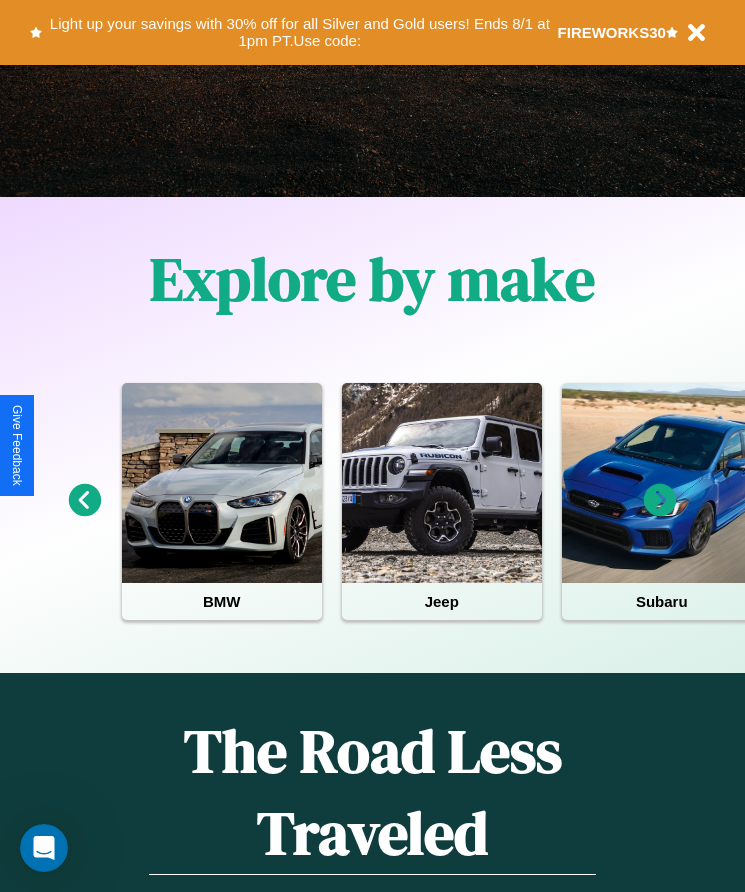click 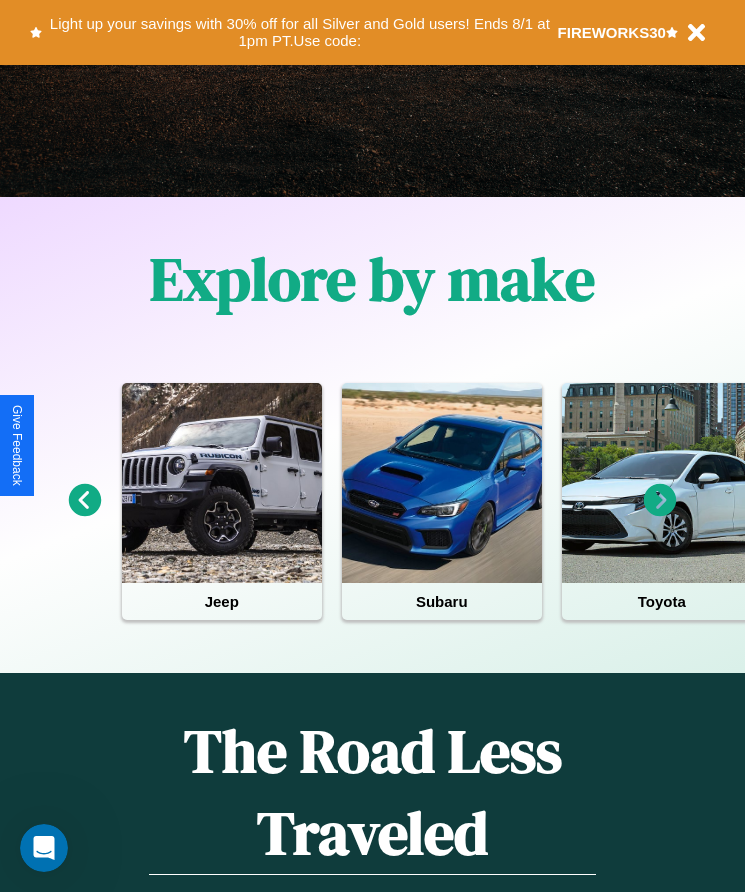 click 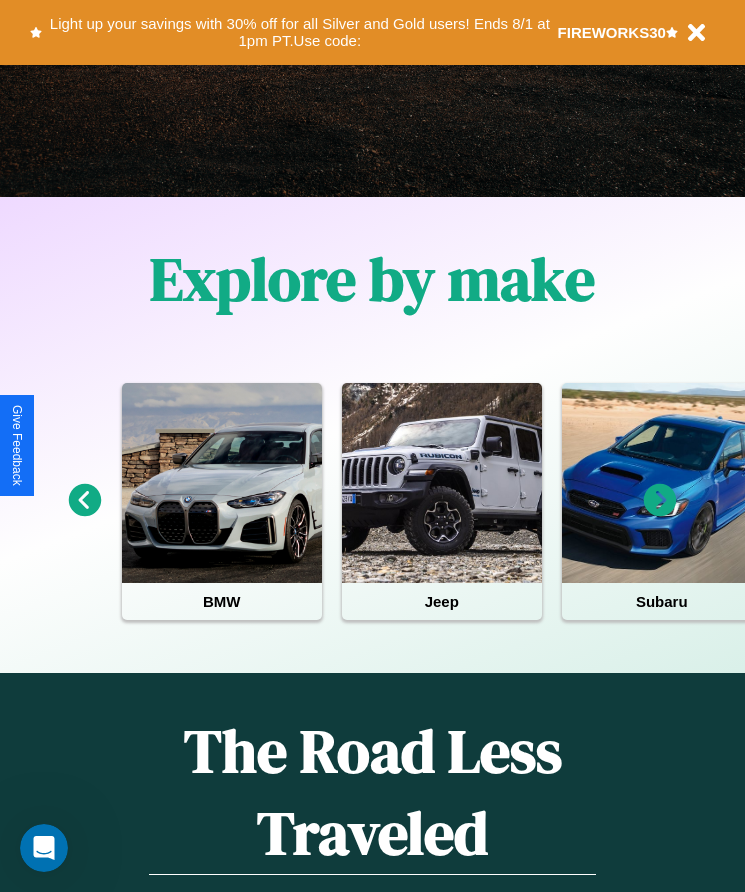 click 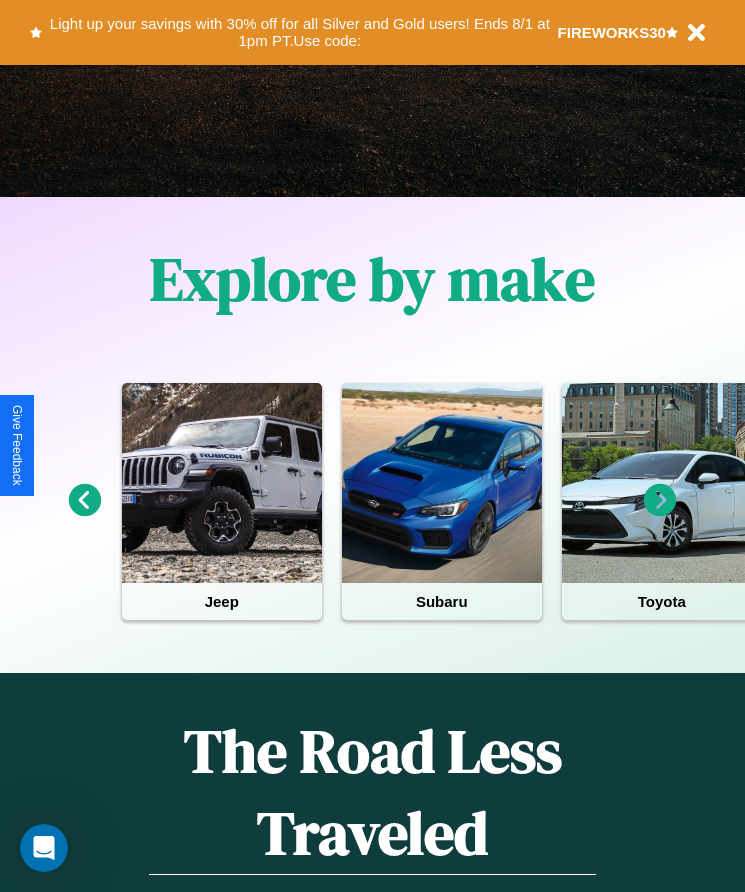 click 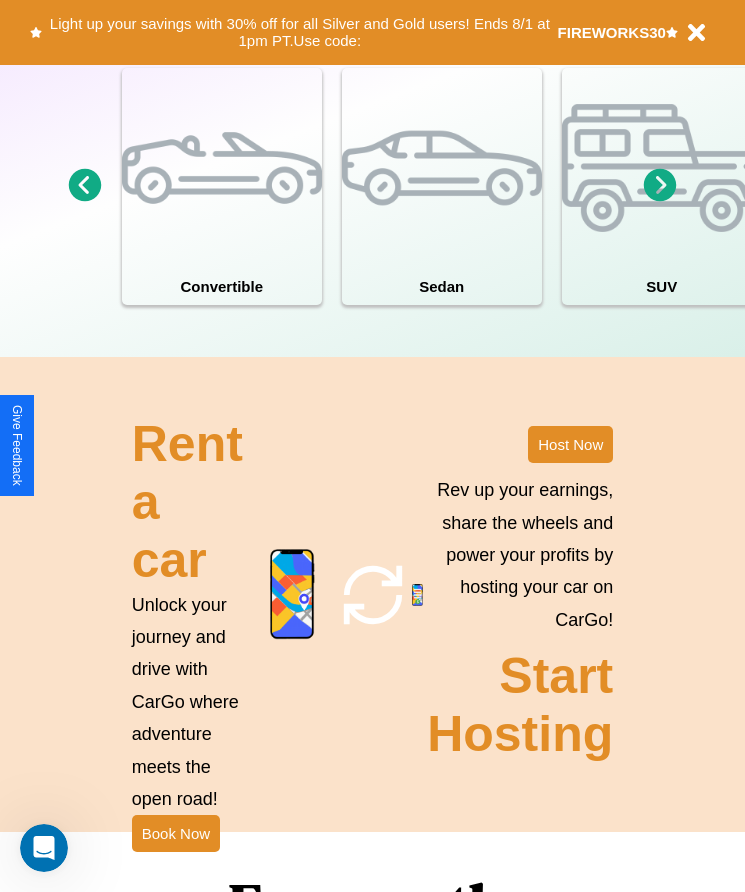 scroll, scrollTop: 1855, scrollLeft: 0, axis: vertical 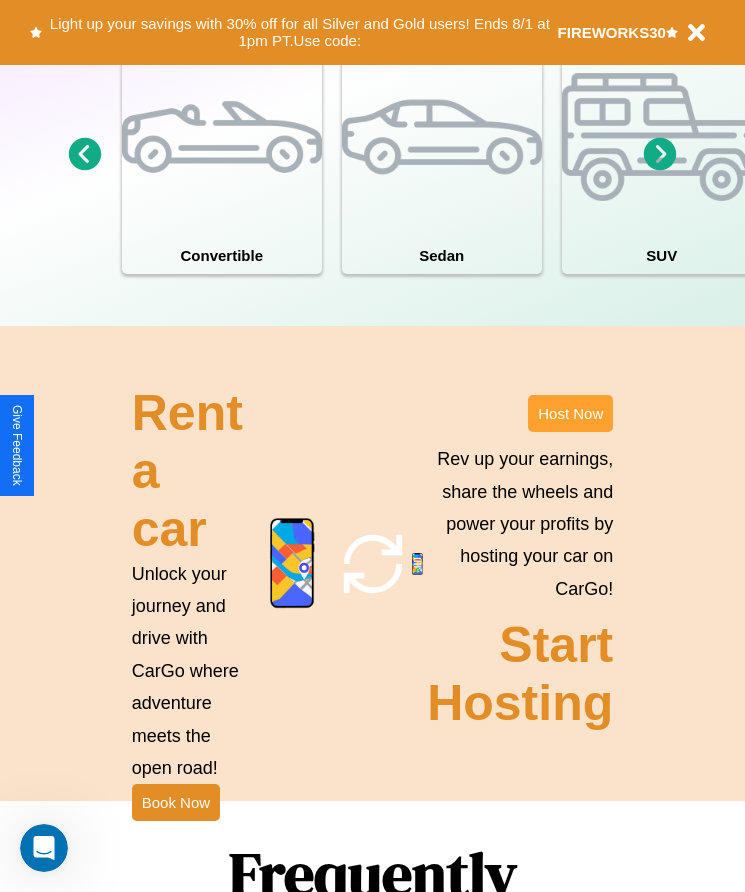 click on "Host Now" at bounding box center [570, 413] 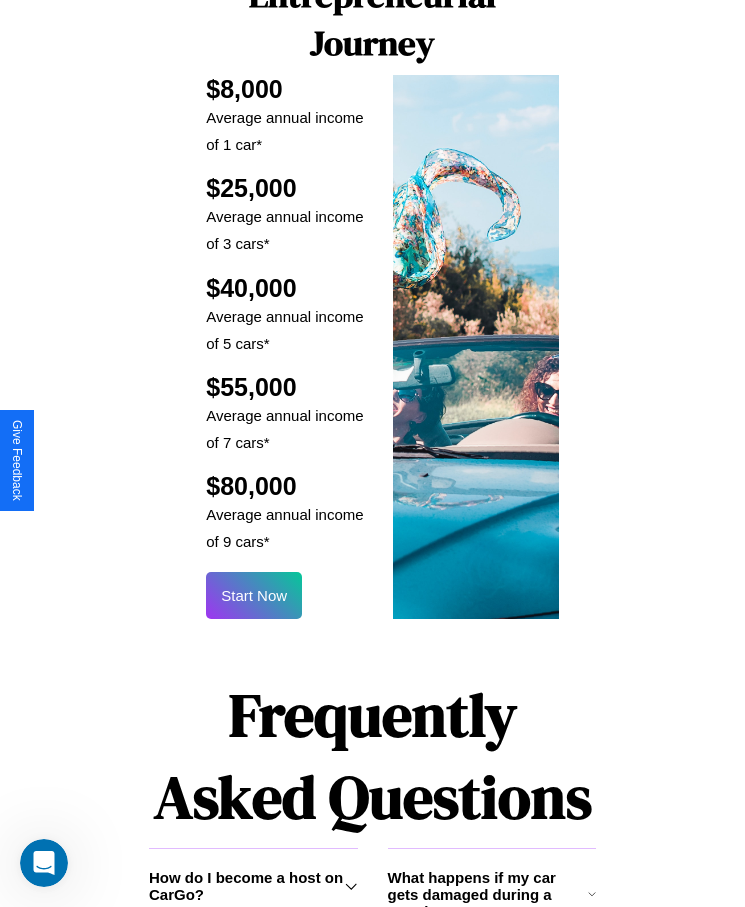 scroll, scrollTop: 2638, scrollLeft: 0, axis: vertical 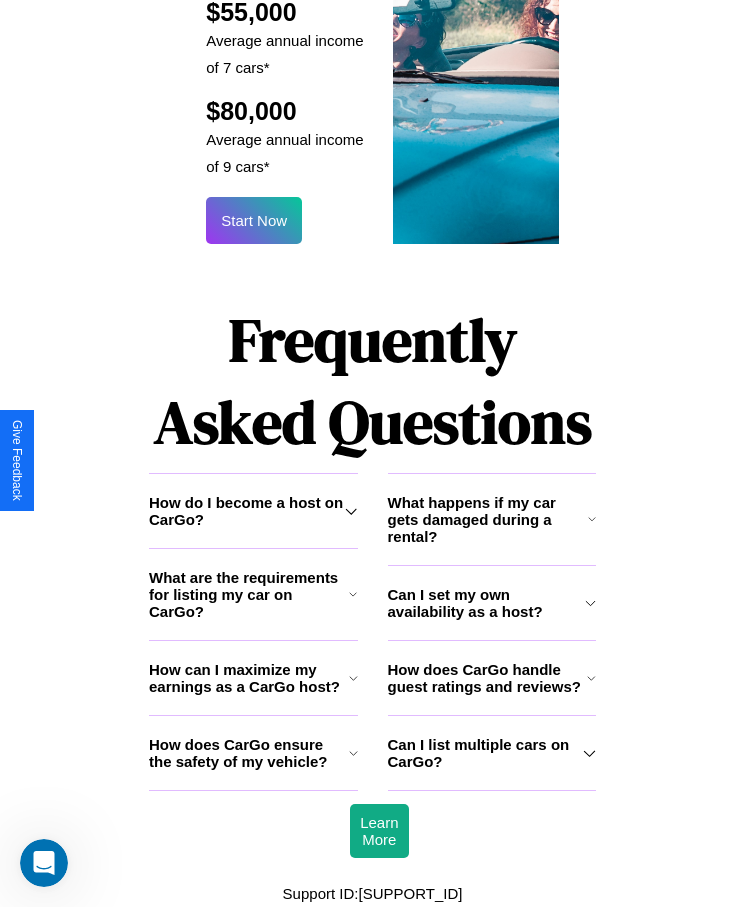 click 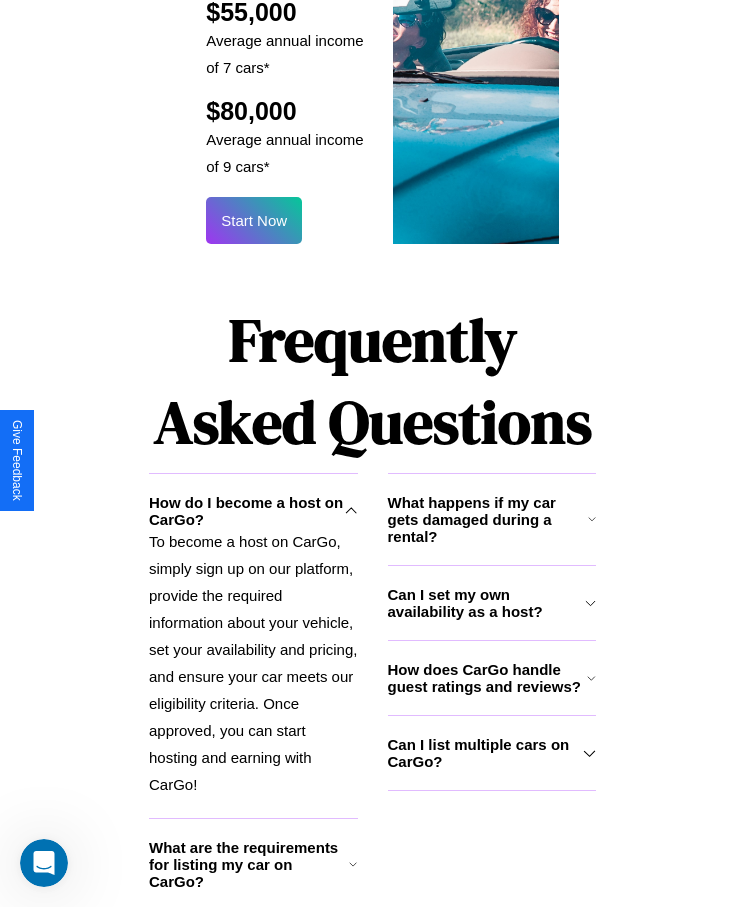 click 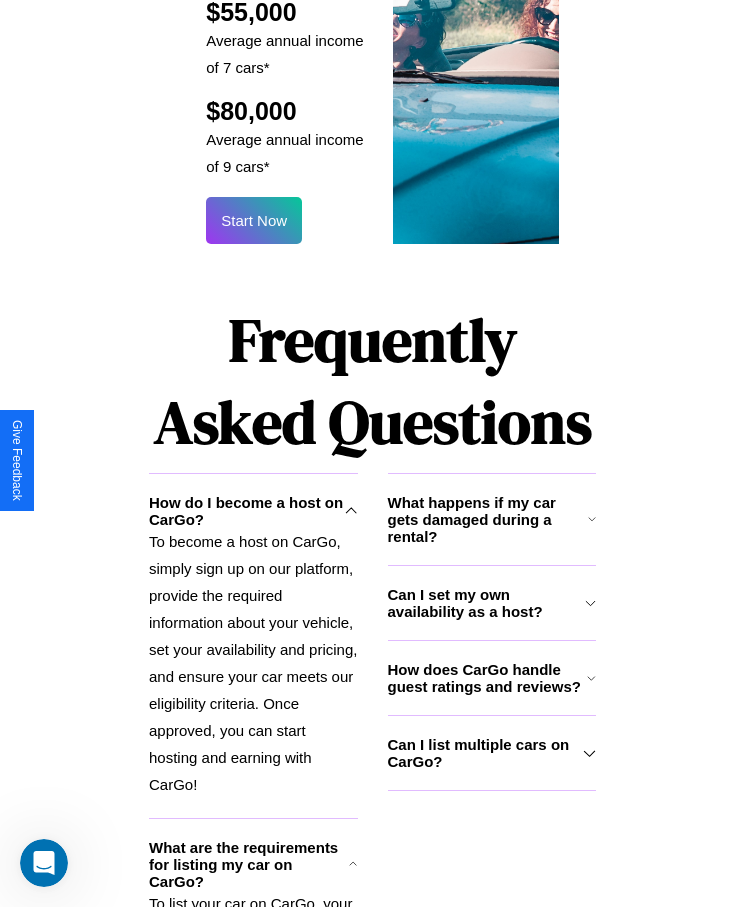 click on "How does CarGo handle guest ratings and reviews?" at bounding box center [488, 678] 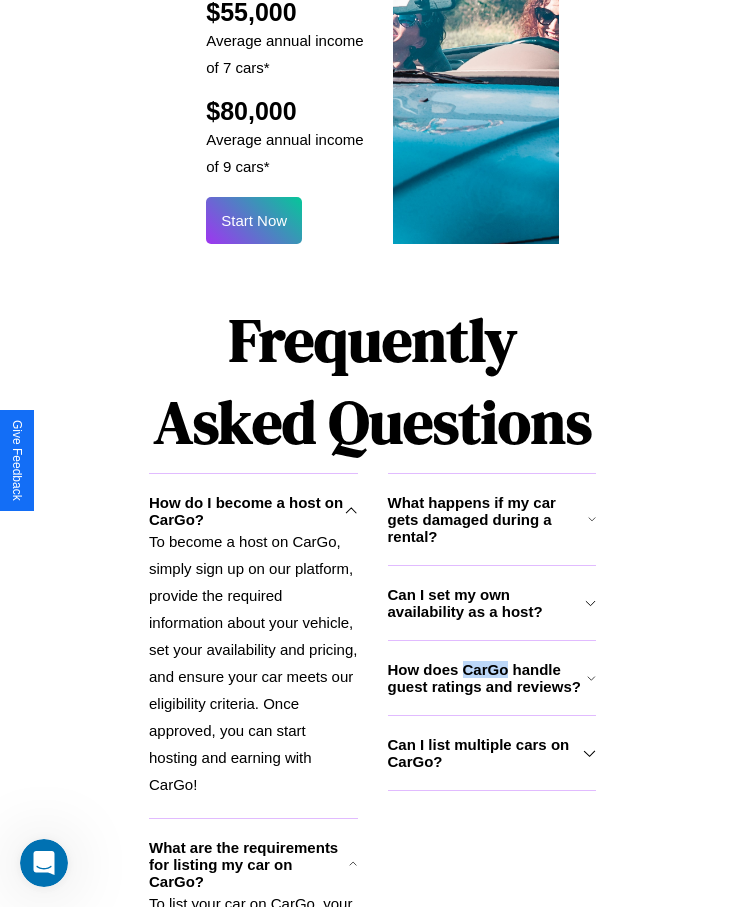 scroll, scrollTop: 3005, scrollLeft: 0, axis: vertical 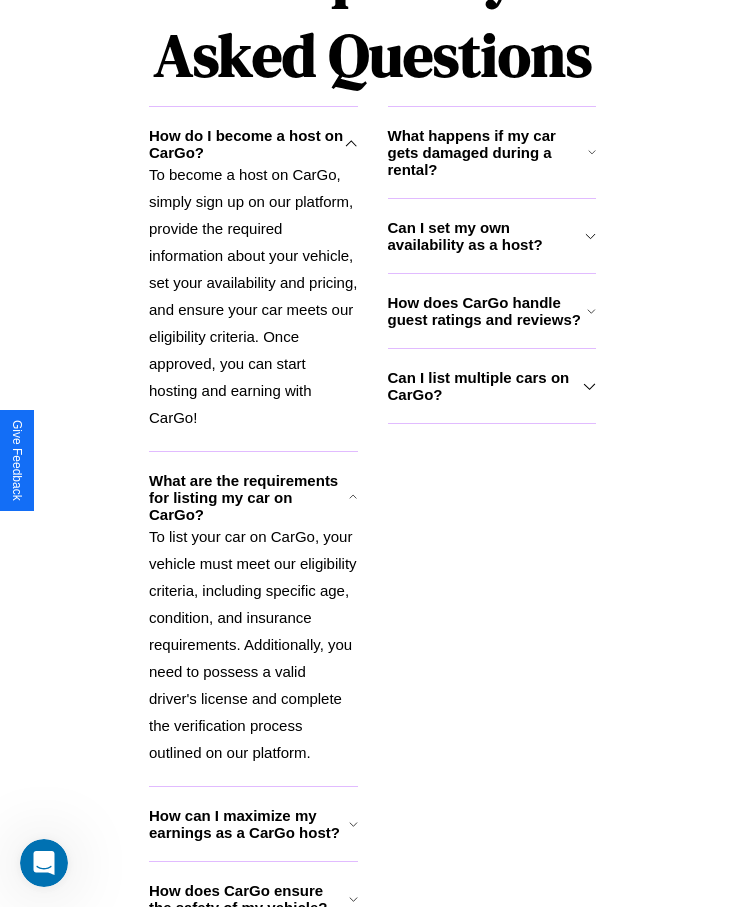 click 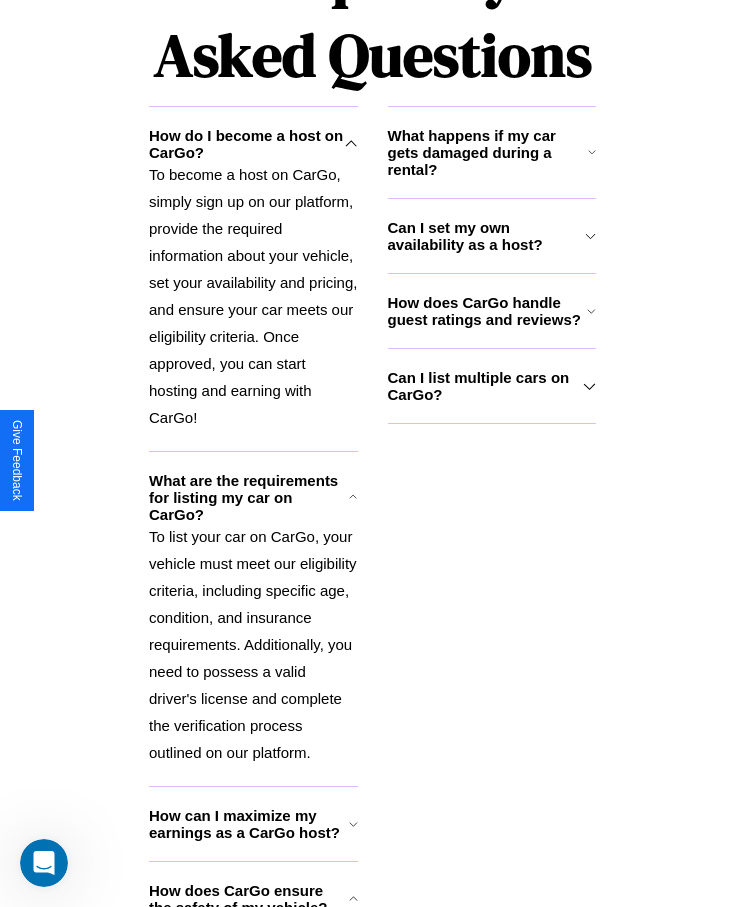 click on "To list your car on CarGo, your vehicle must meet our eligibility criteria, including specific age, condition, and insurance requirements. Additionally, you need to possess a valid driver's license and complete the verification process outlined on our platform." at bounding box center [253, 644] 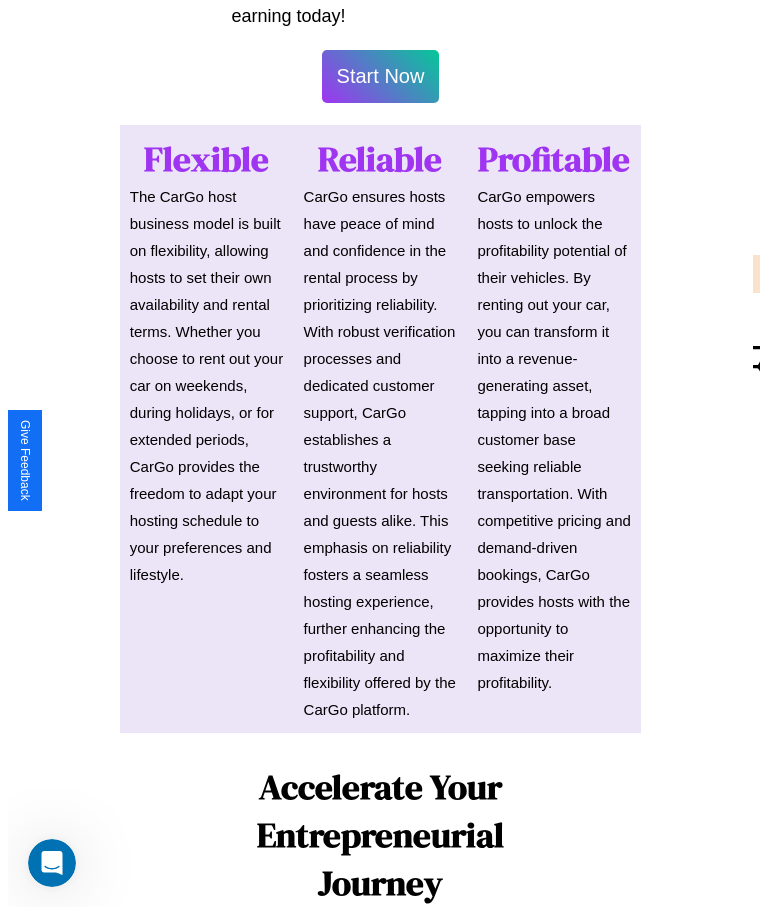 scroll, scrollTop: 0, scrollLeft: 0, axis: both 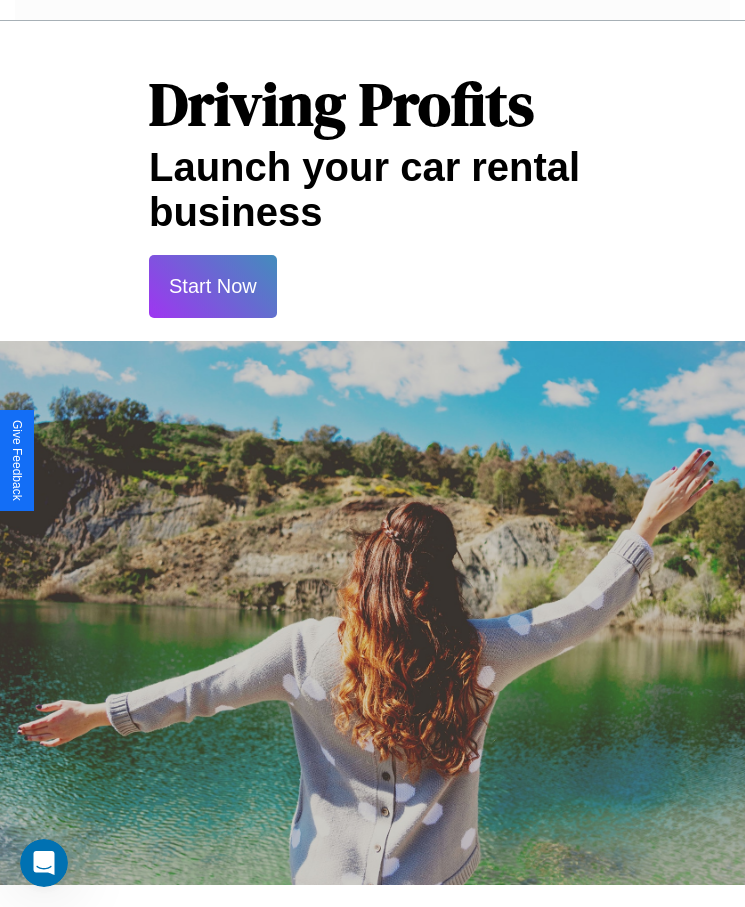 click on "Start Now" at bounding box center (213, 286) 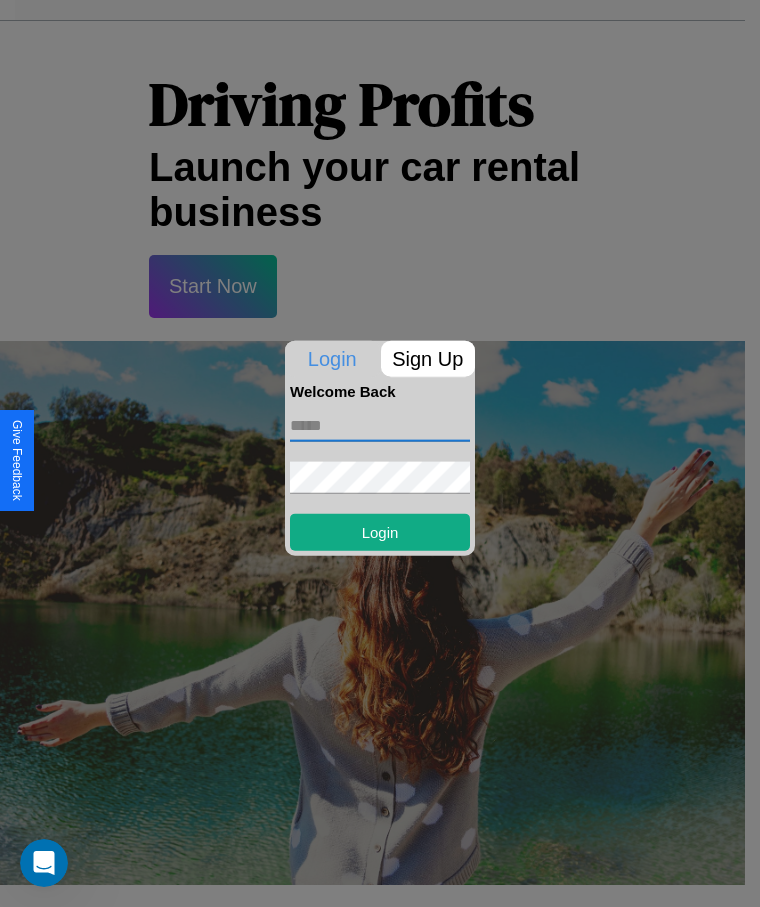 click at bounding box center (380, 425) 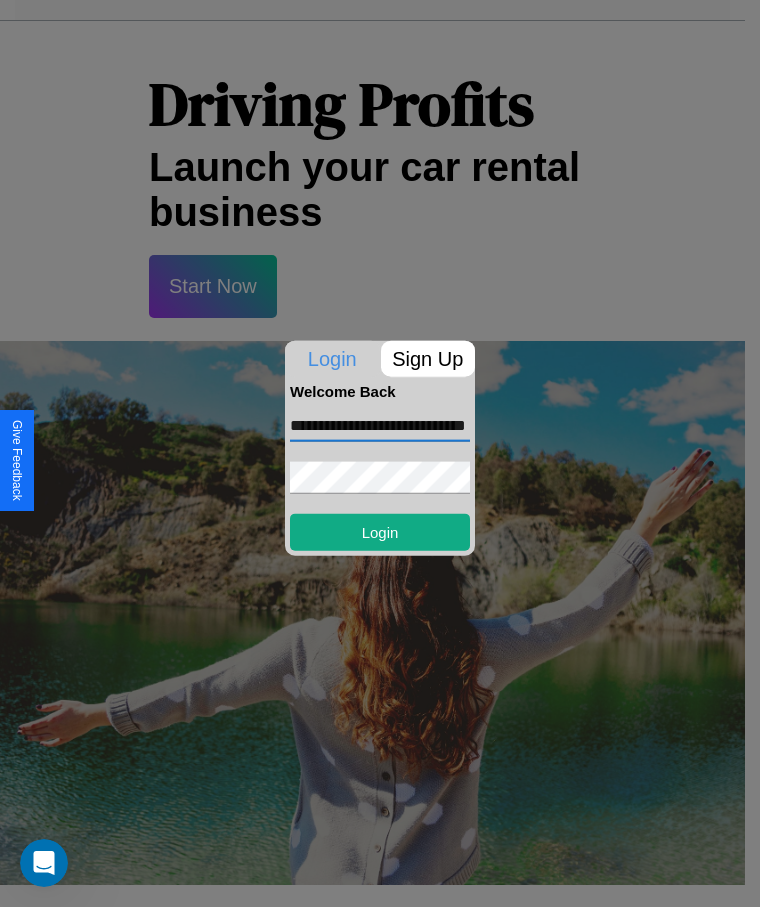 scroll, scrollTop: 0, scrollLeft: 66, axis: horizontal 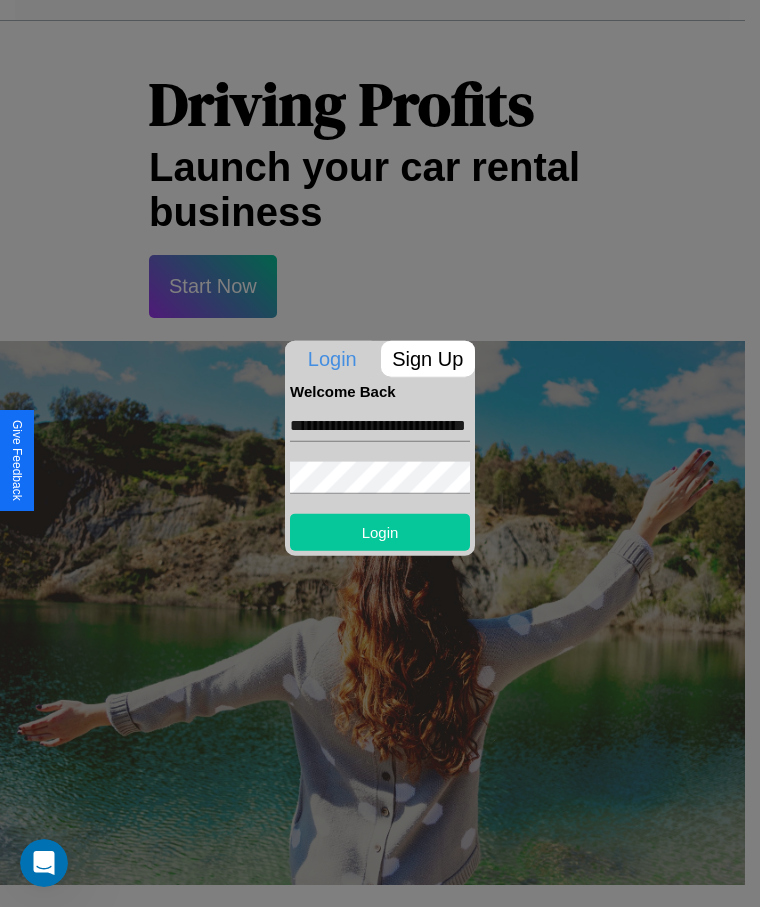 click on "Login" at bounding box center (380, 531) 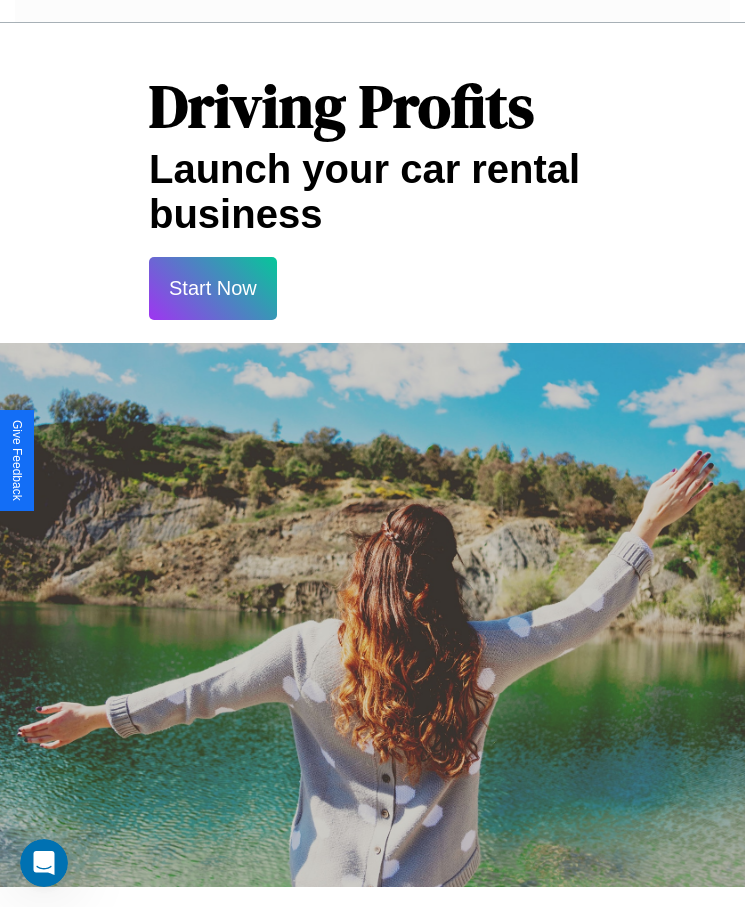 scroll, scrollTop: 0, scrollLeft: 0, axis: both 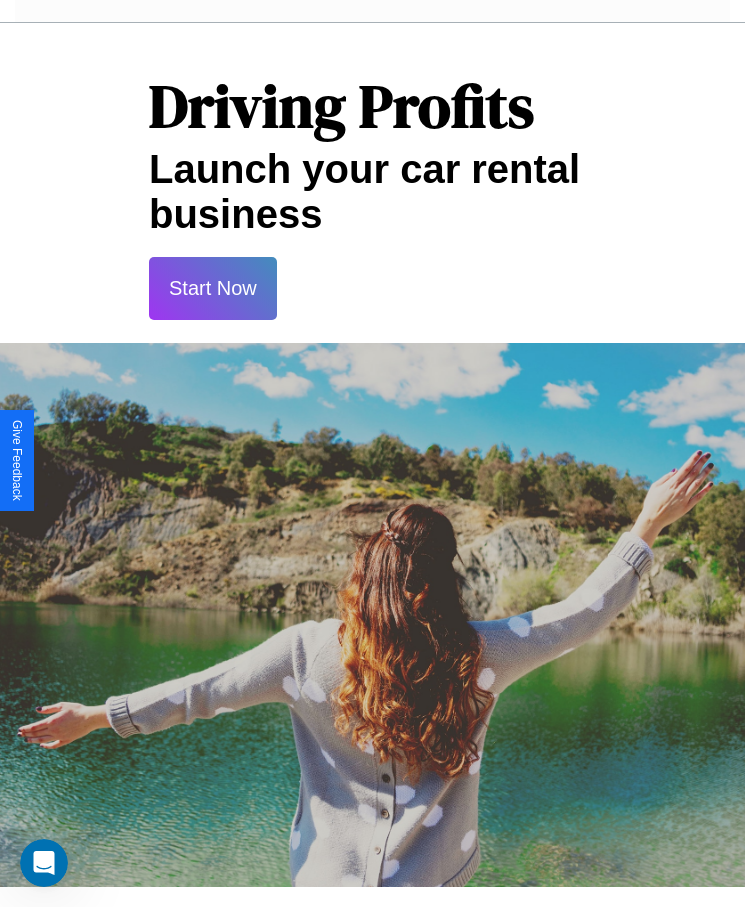 click on "Start Now" at bounding box center [213, 288] 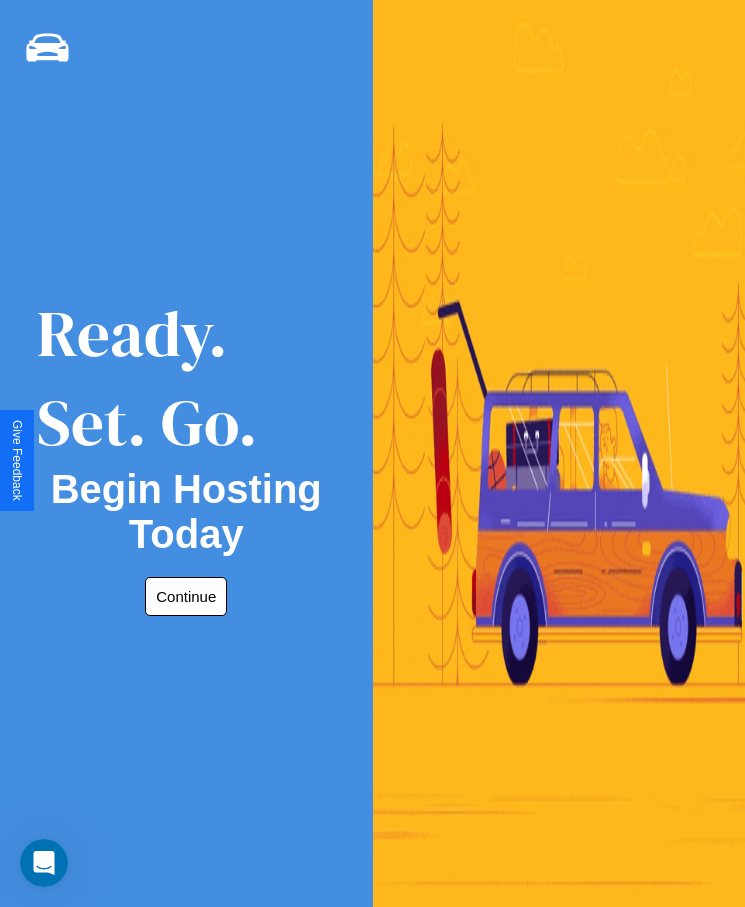 click on "Continue" at bounding box center [186, 596] 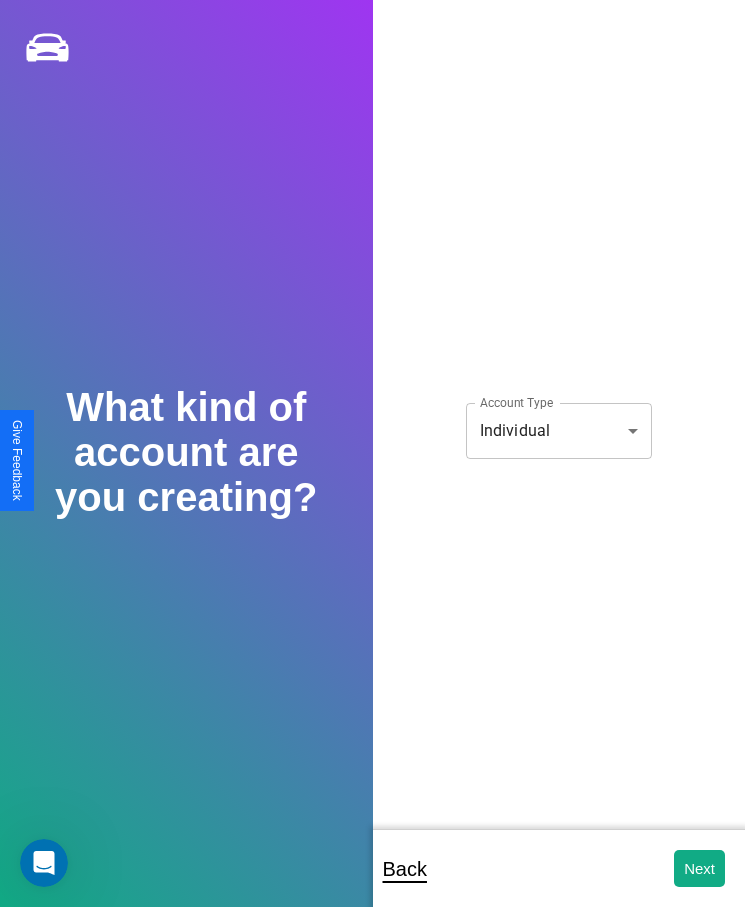click on "**********" at bounding box center [372, 467] 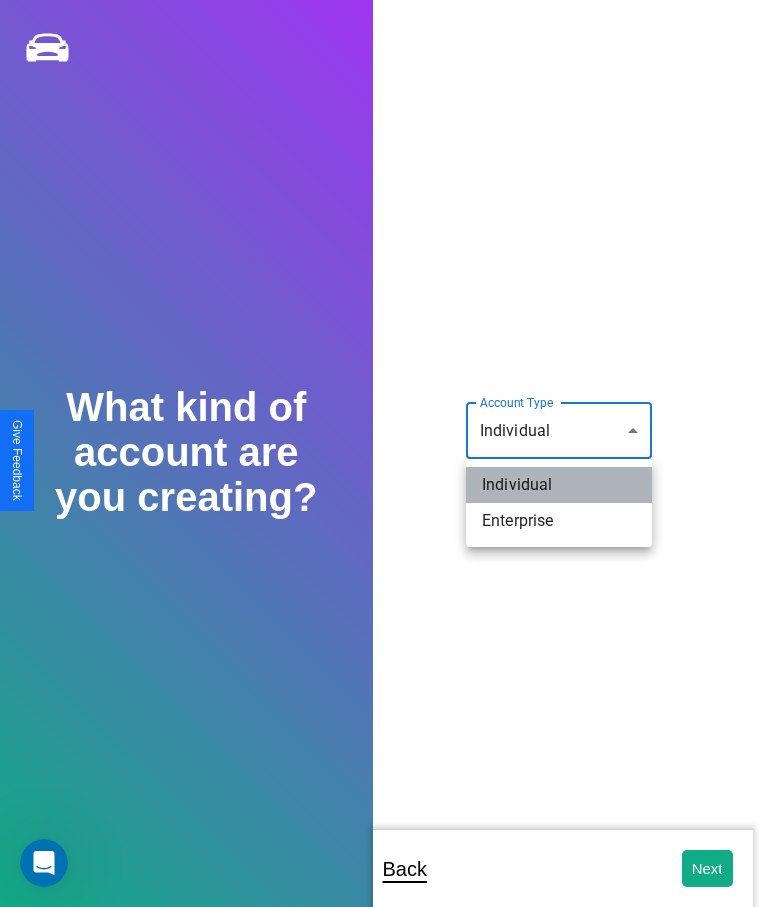 click on "Individual" at bounding box center (559, 485) 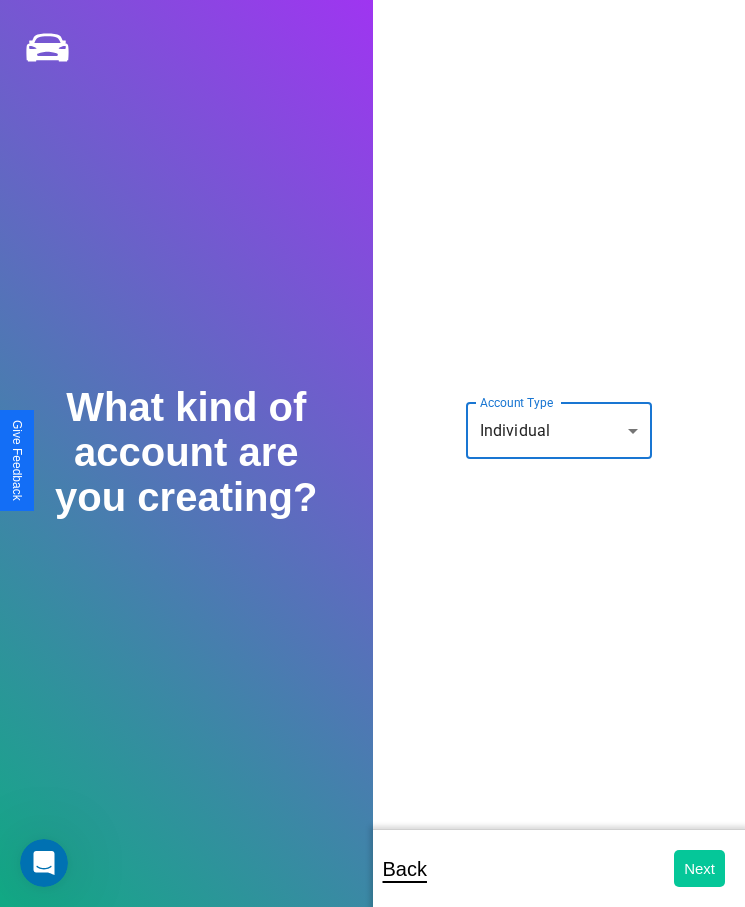 click on "Next" at bounding box center (699, 868) 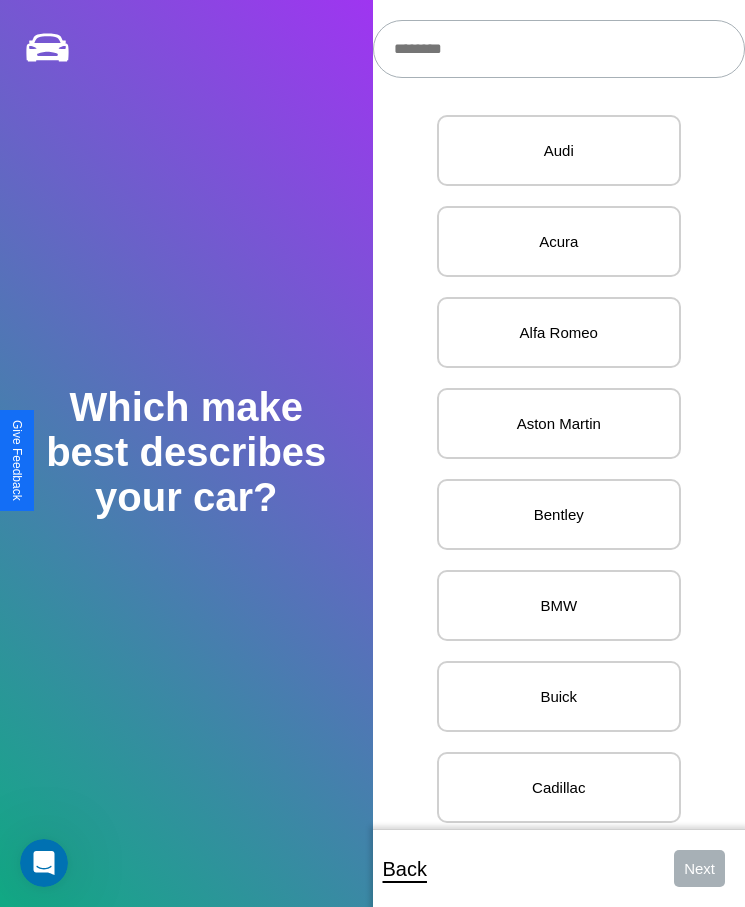 scroll, scrollTop: 20, scrollLeft: 0, axis: vertical 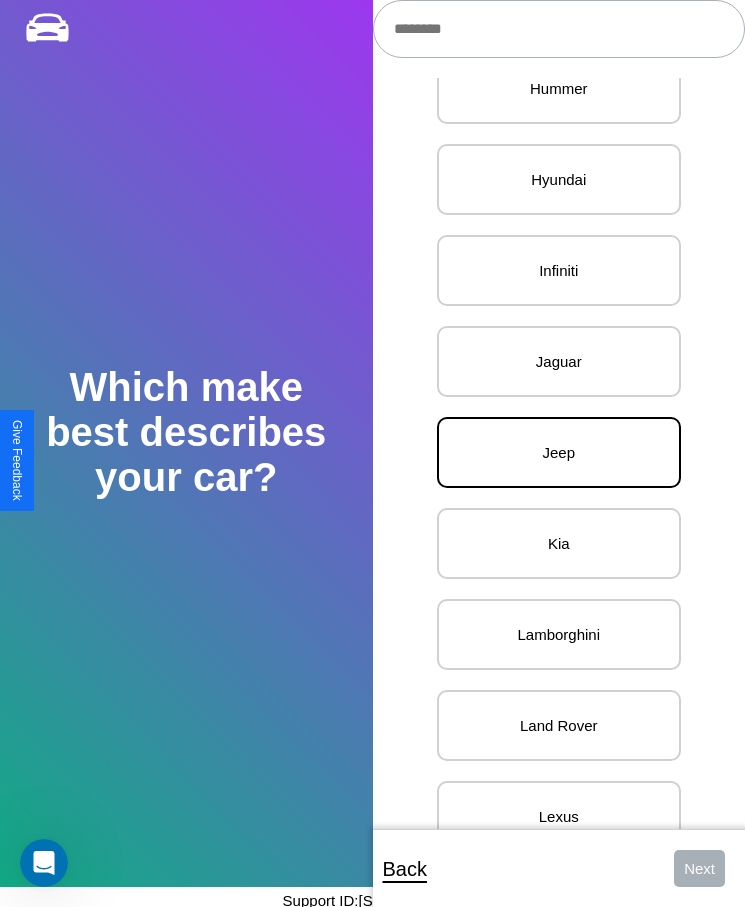 click on "Jeep" at bounding box center [559, 452] 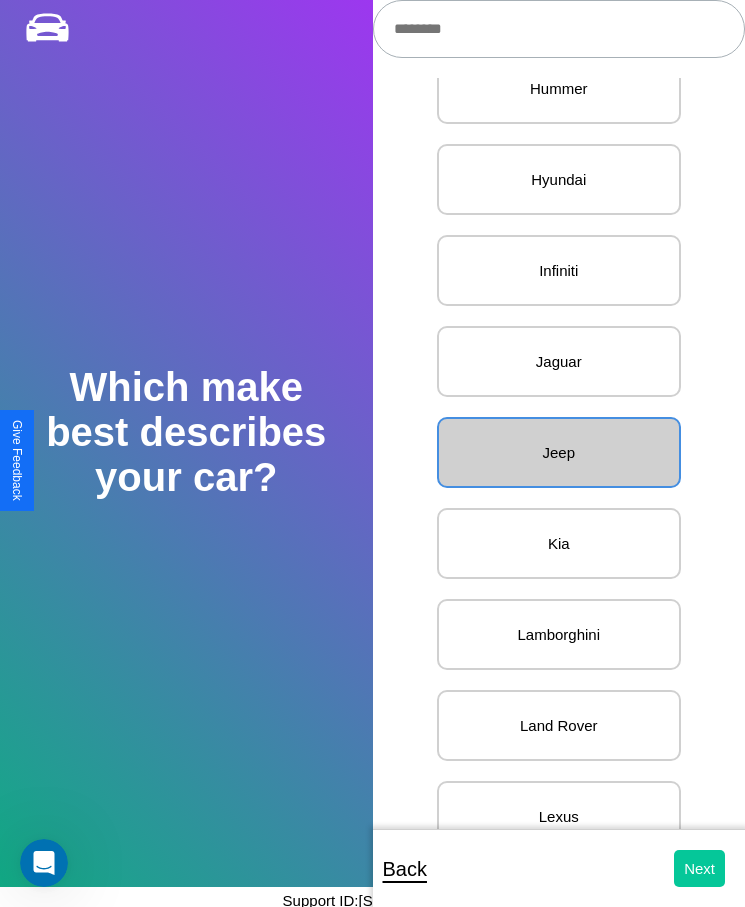 click on "Next" at bounding box center [699, 868] 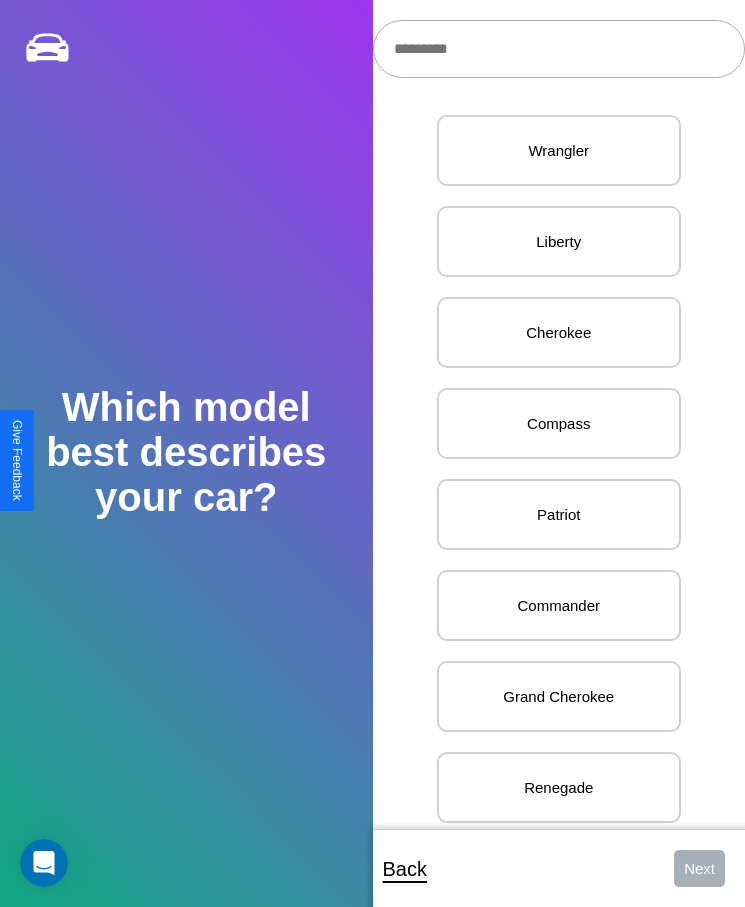 scroll, scrollTop: 20, scrollLeft: 0, axis: vertical 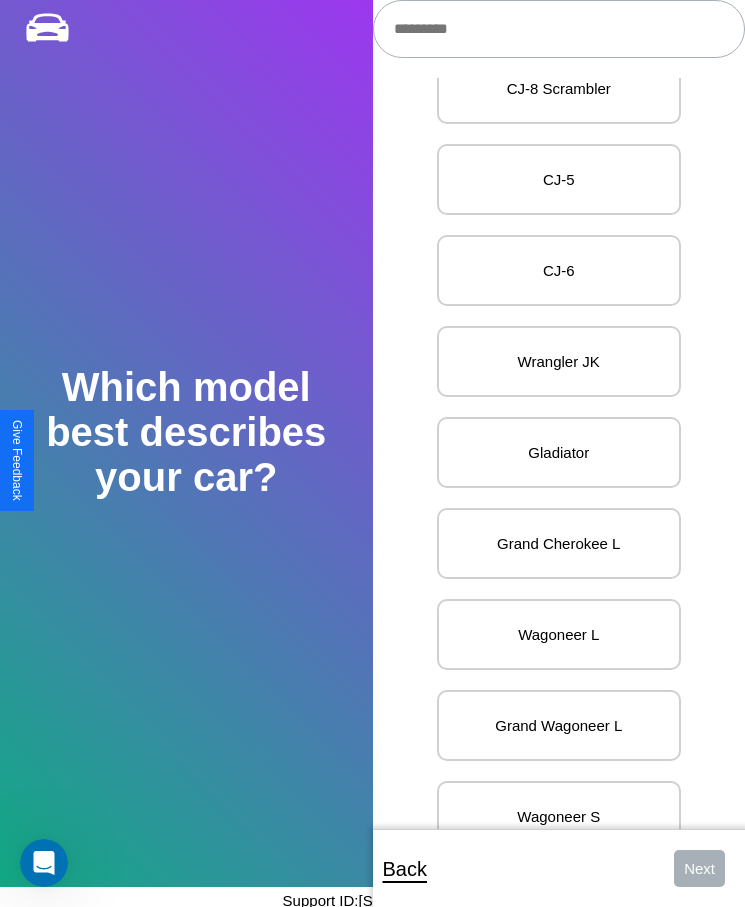 click on "Gladiator" at bounding box center (559, 452) 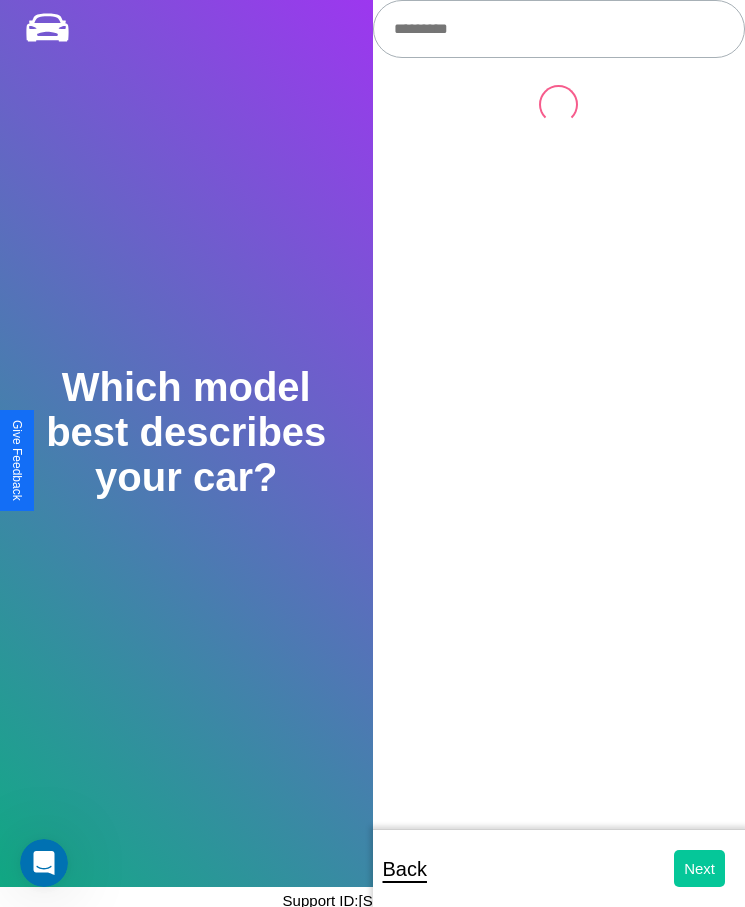 scroll, scrollTop: 0, scrollLeft: 0, axis: both 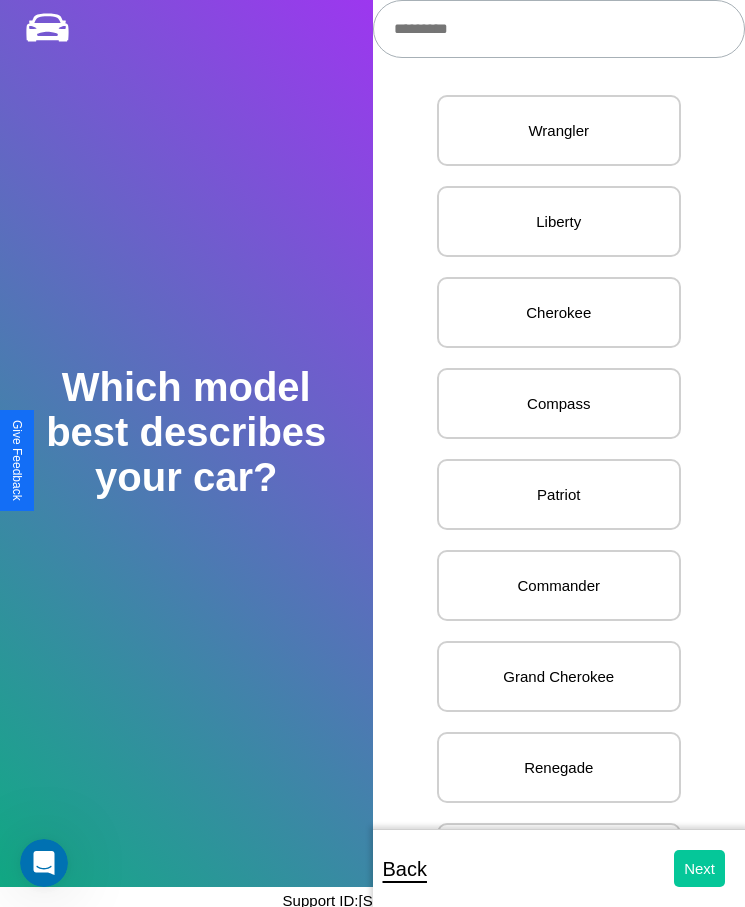 click on "Next" at bounding box center [699, 868] 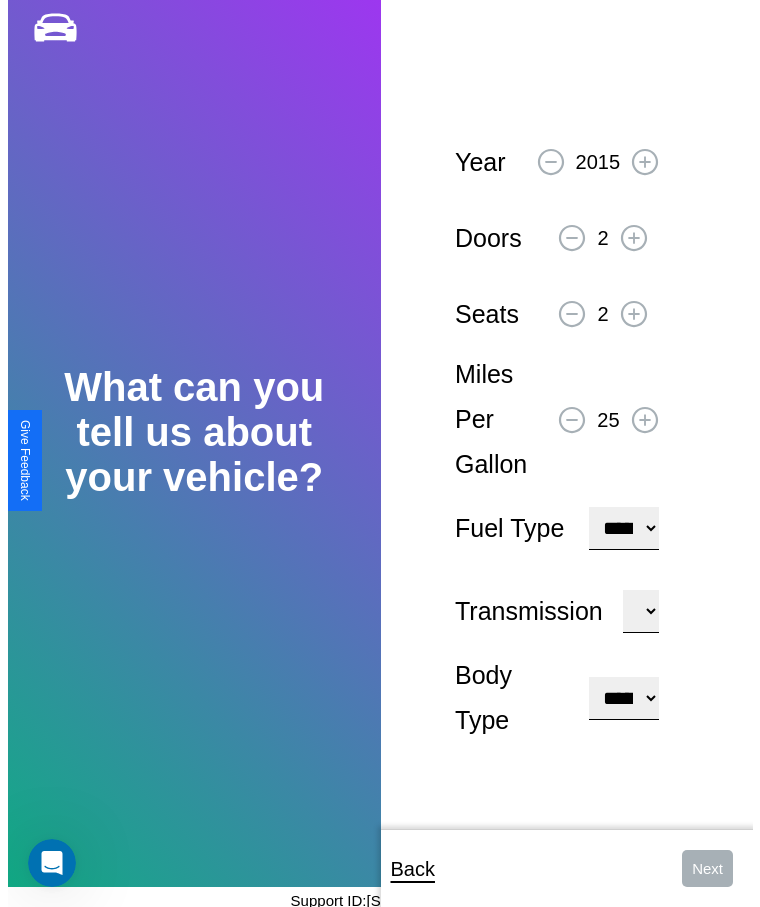 scroll, scrollTop: 0, scrollLeft: 0, axis: both 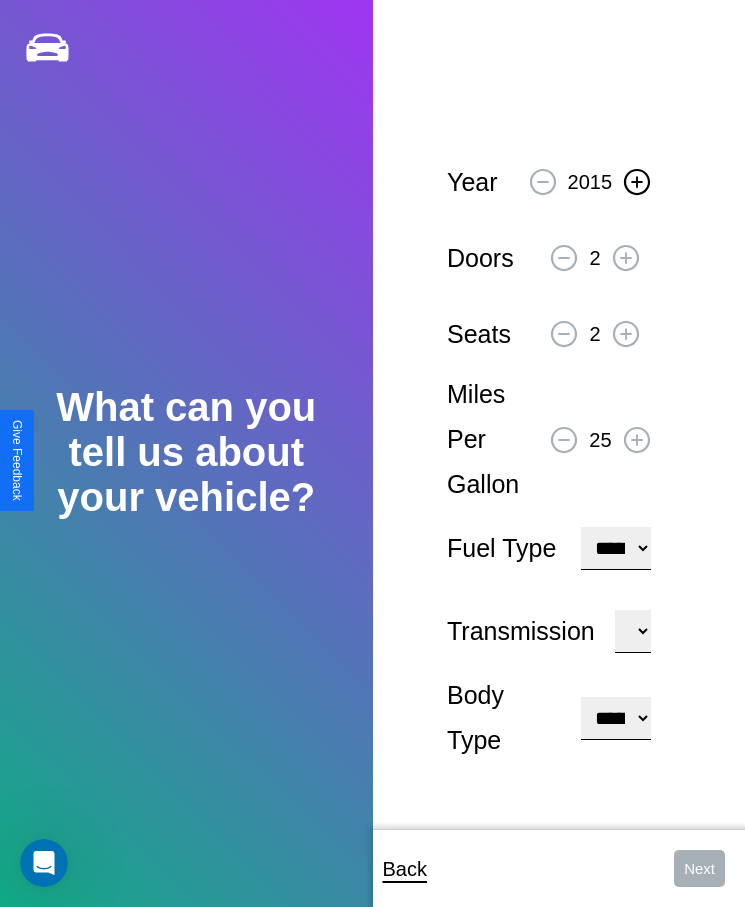 click 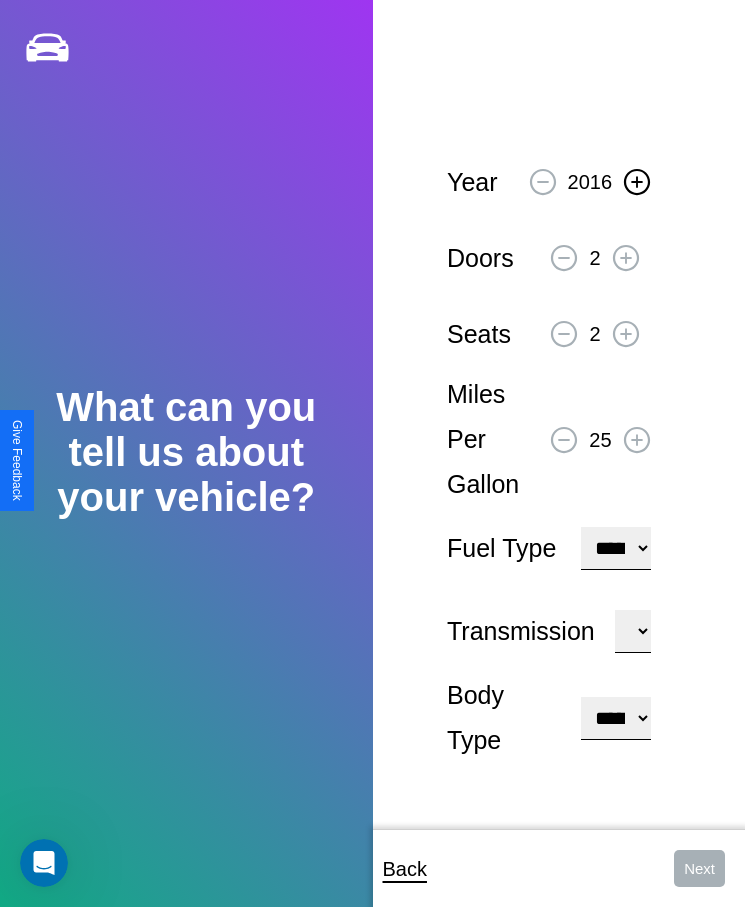 click 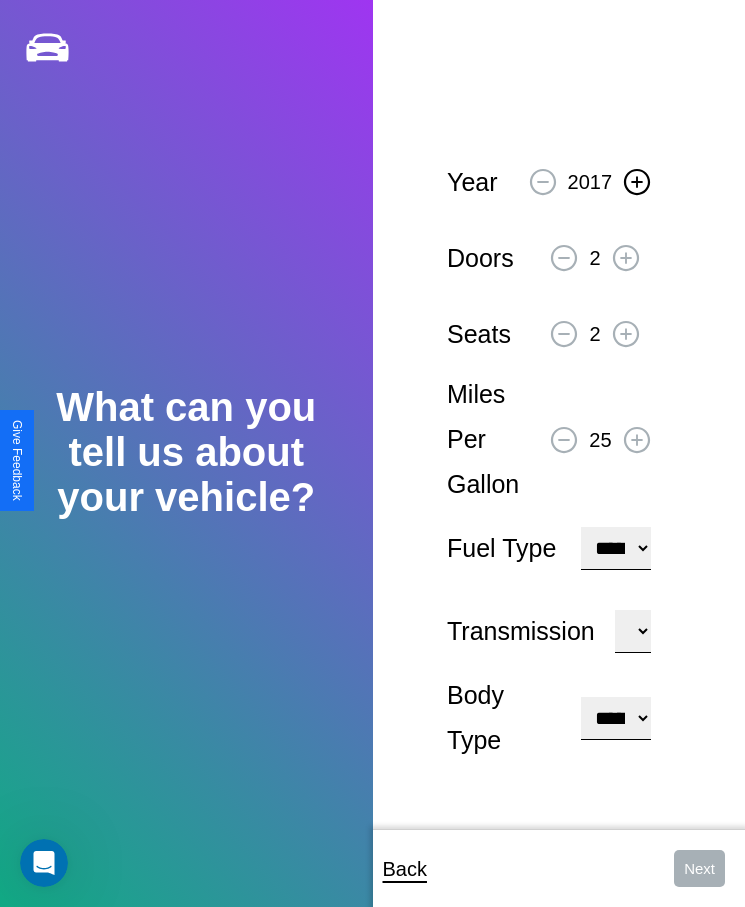 click 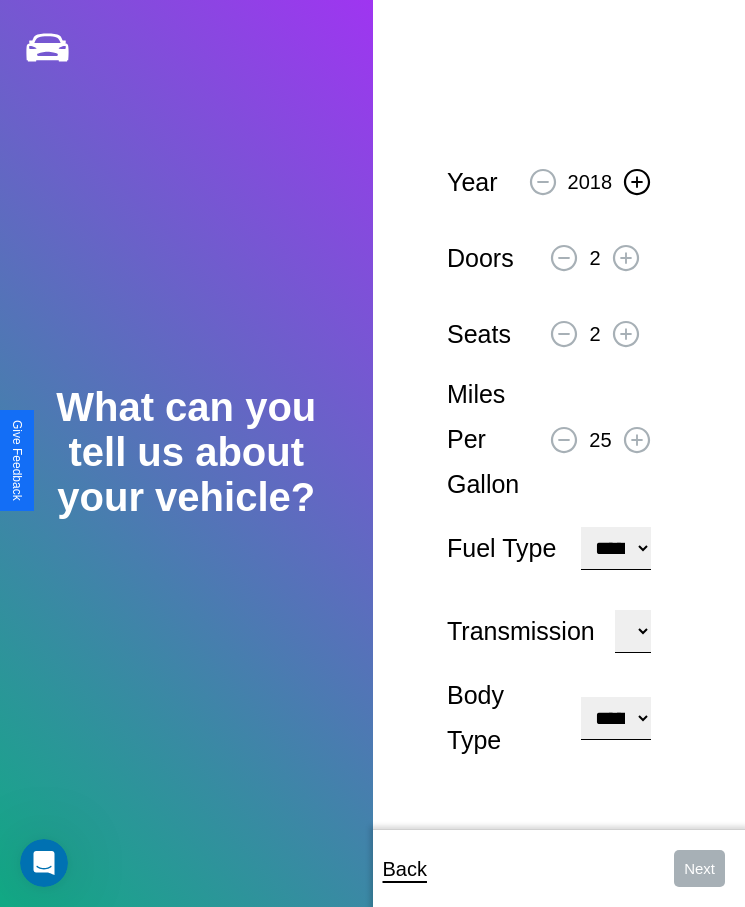 click 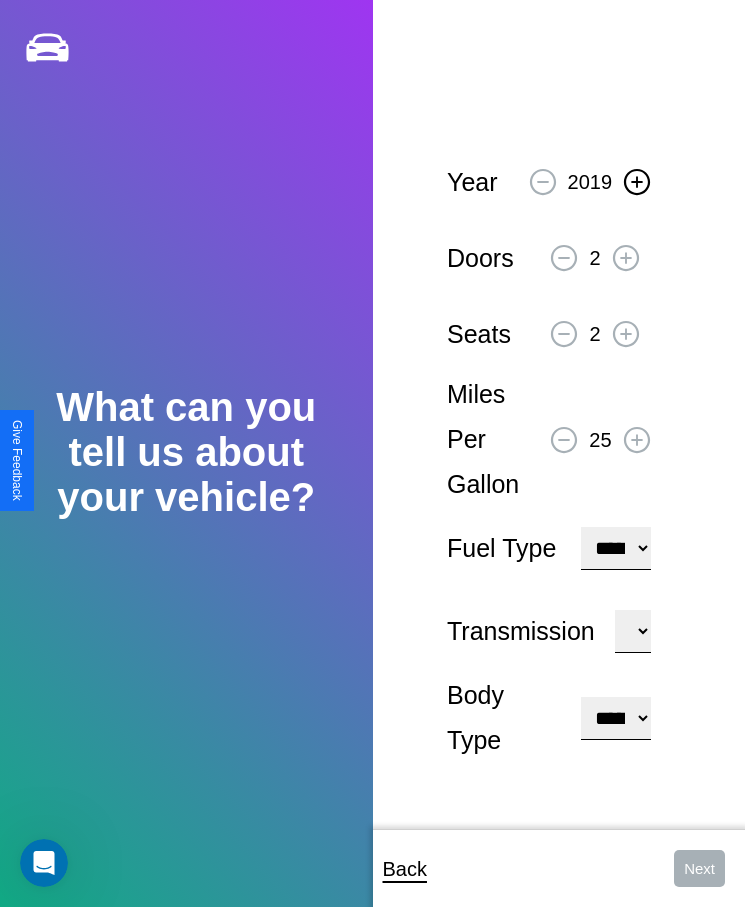 click 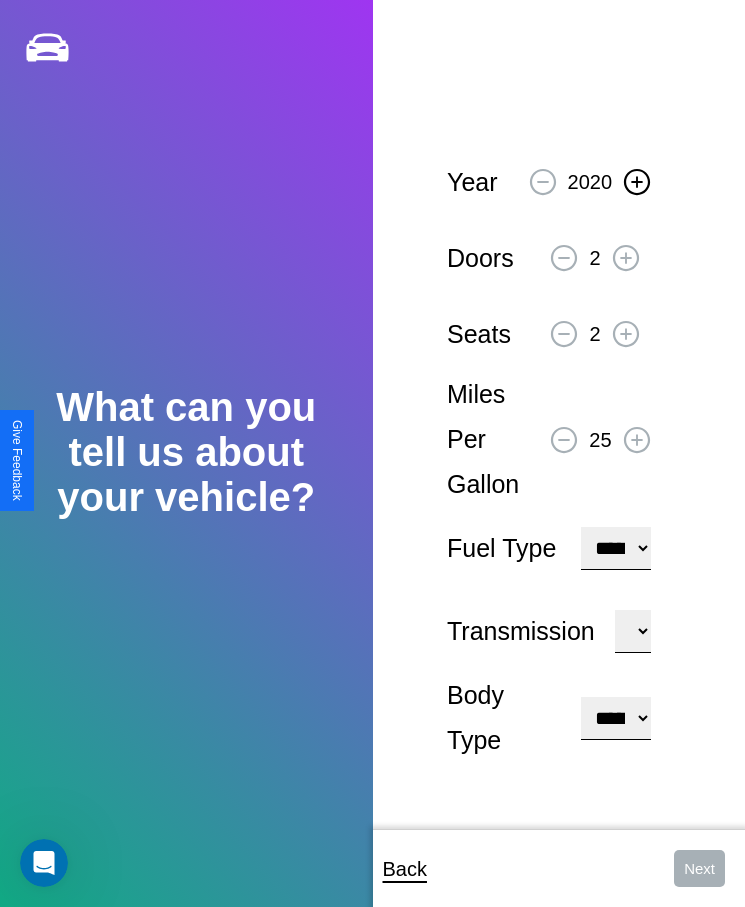 click 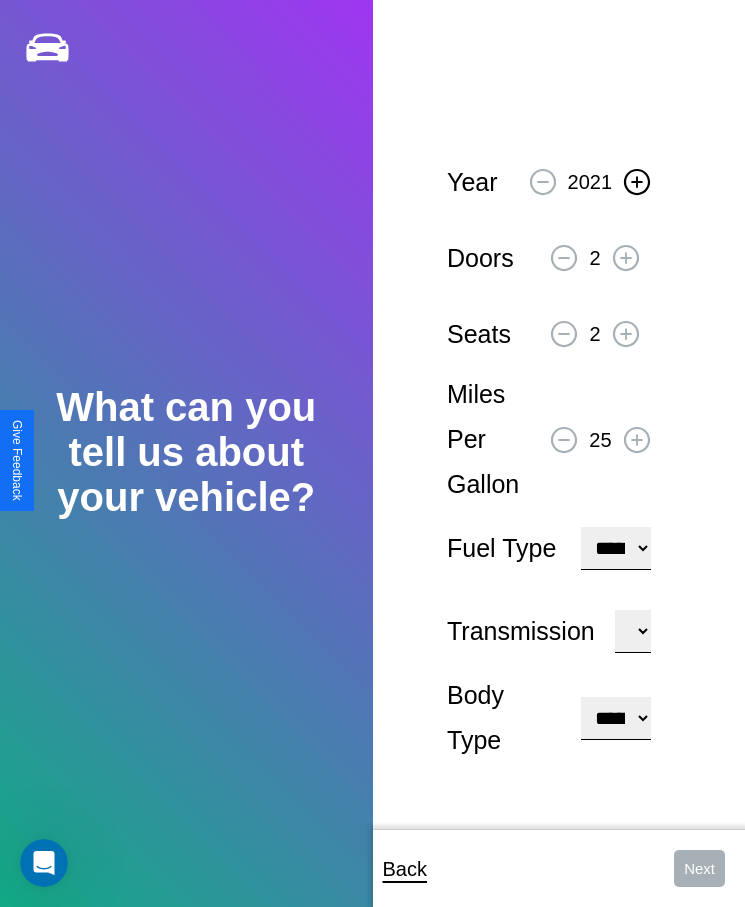 click 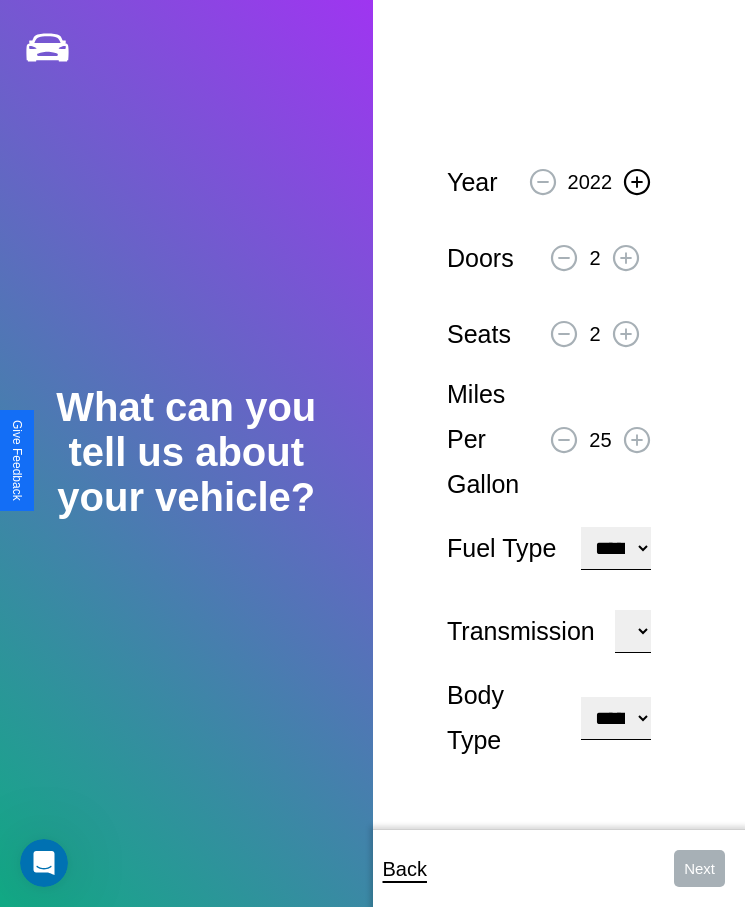 click 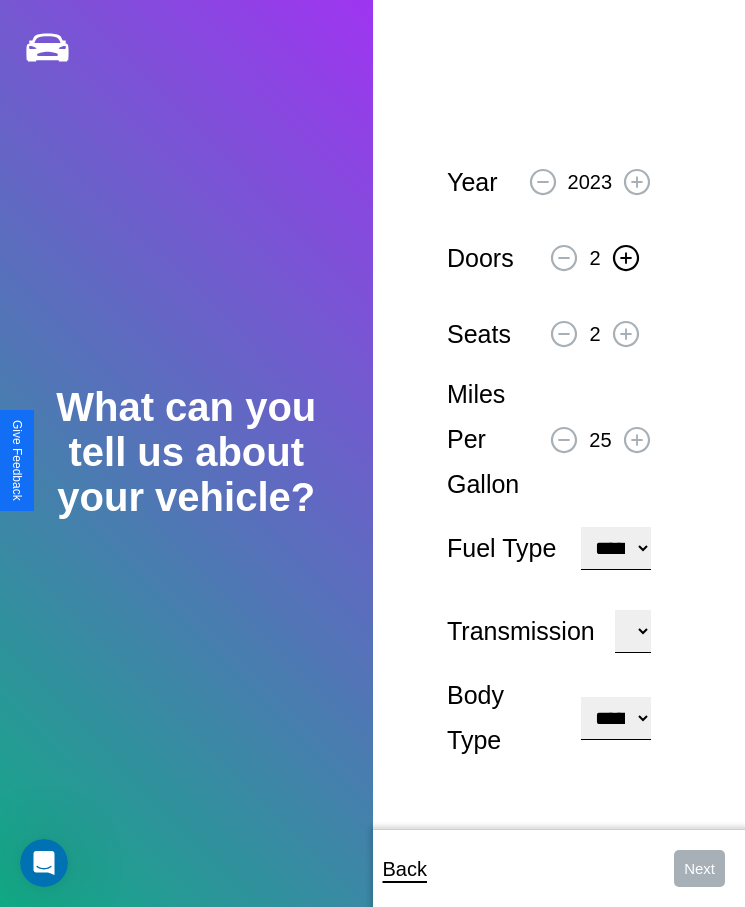 click 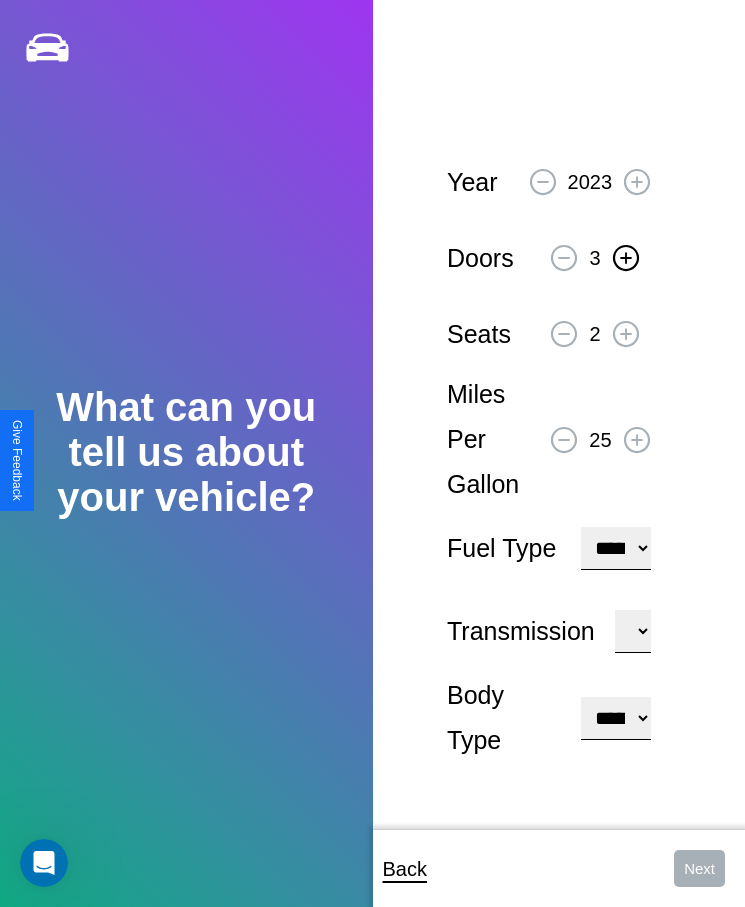 click 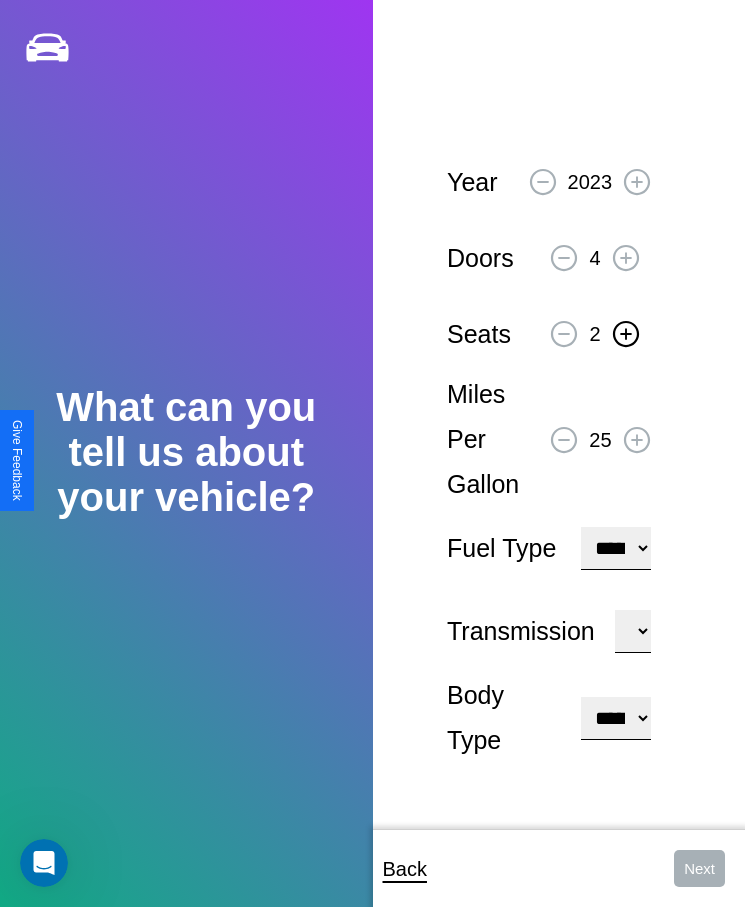 click 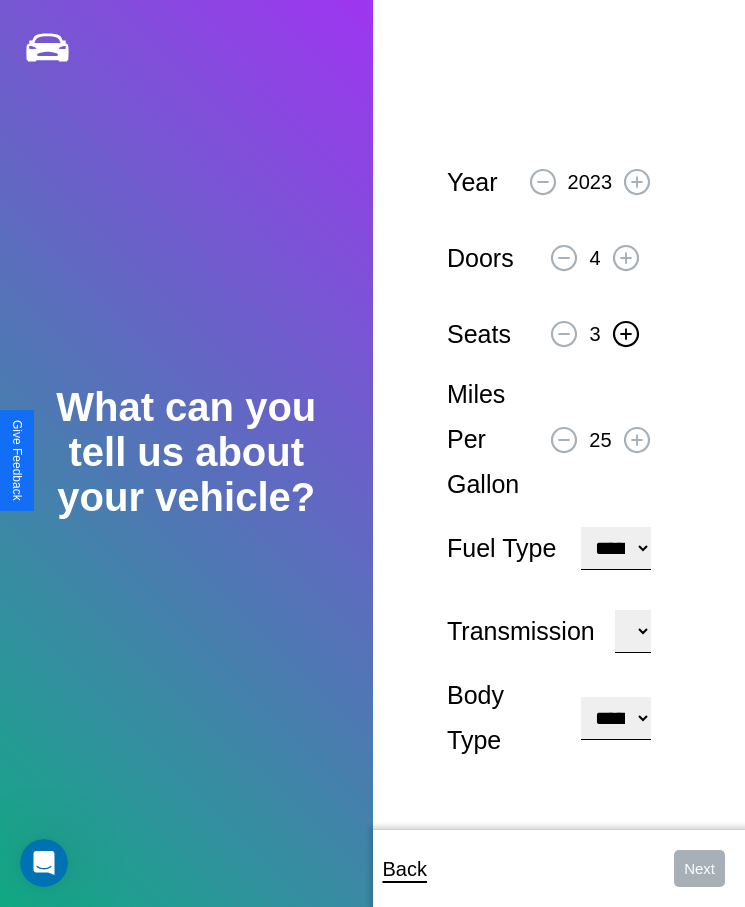 click 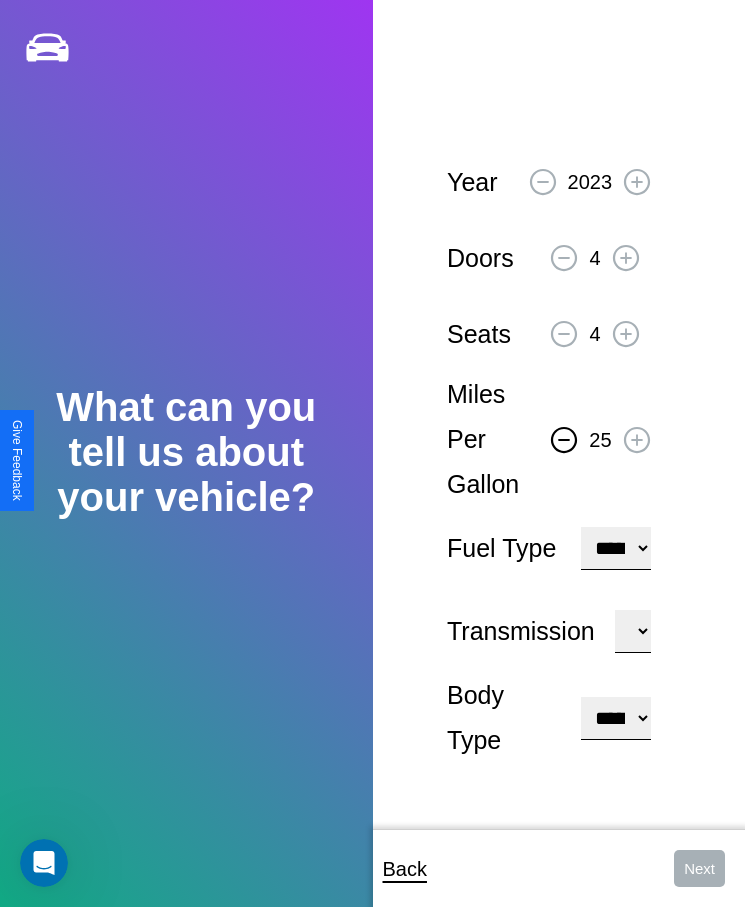 click 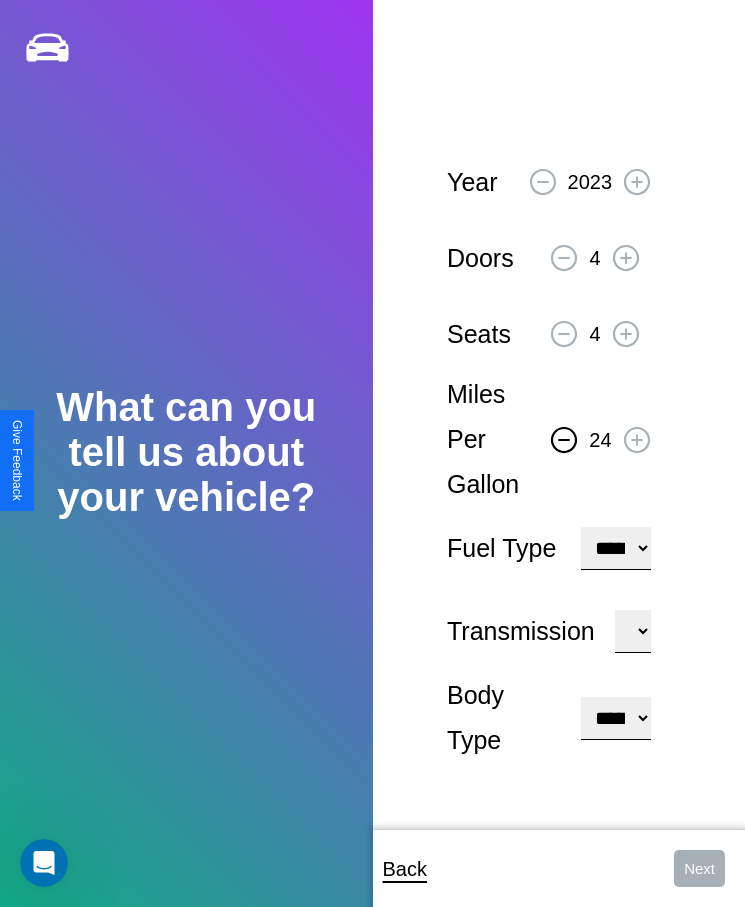 click 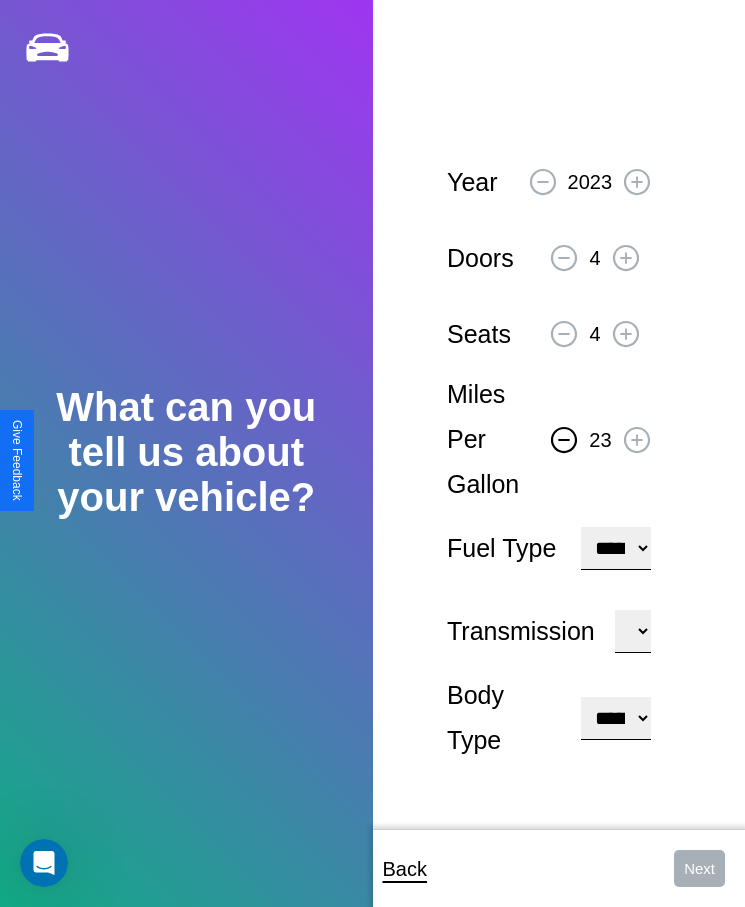click 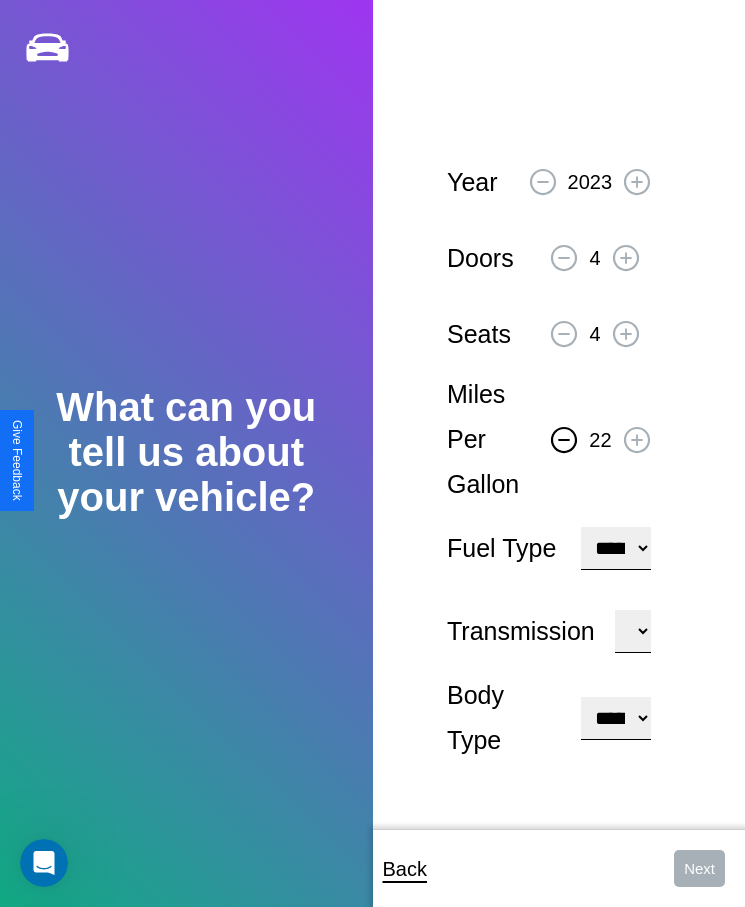 click 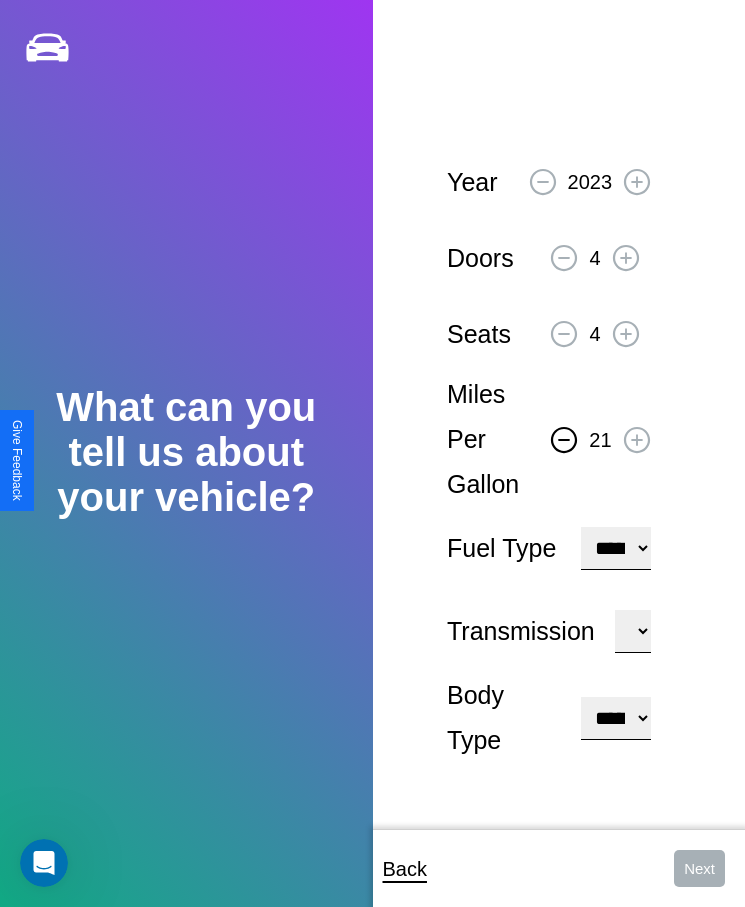 click 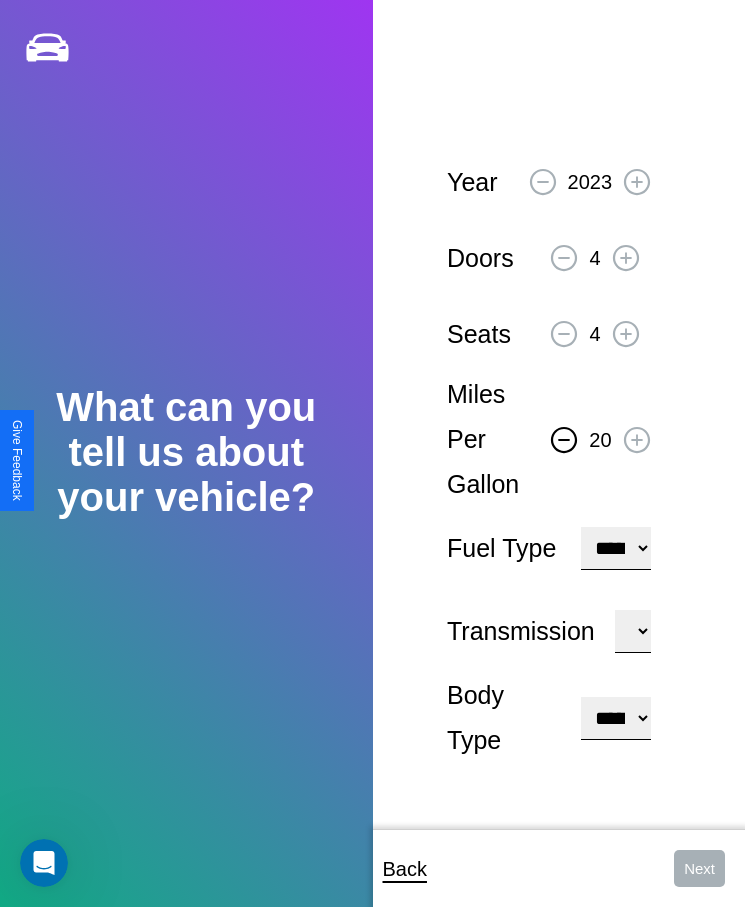 click 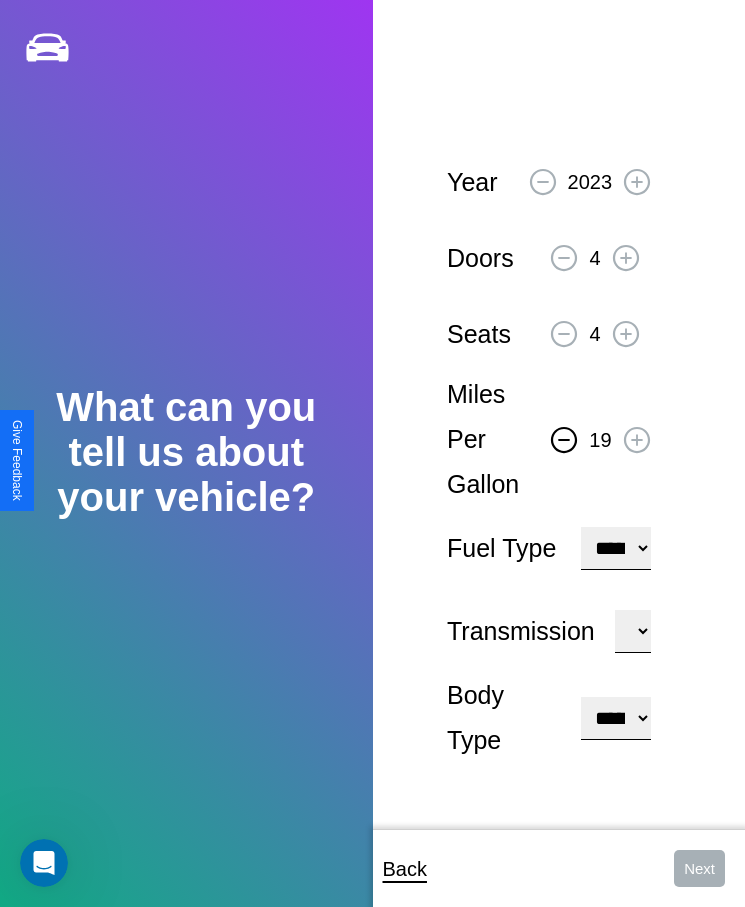click 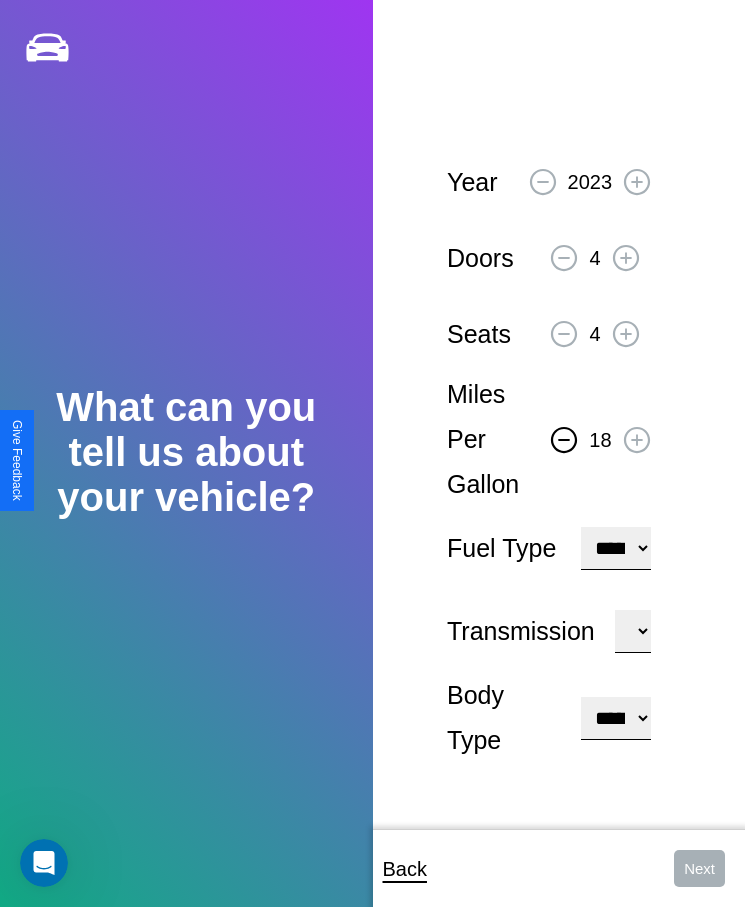 click 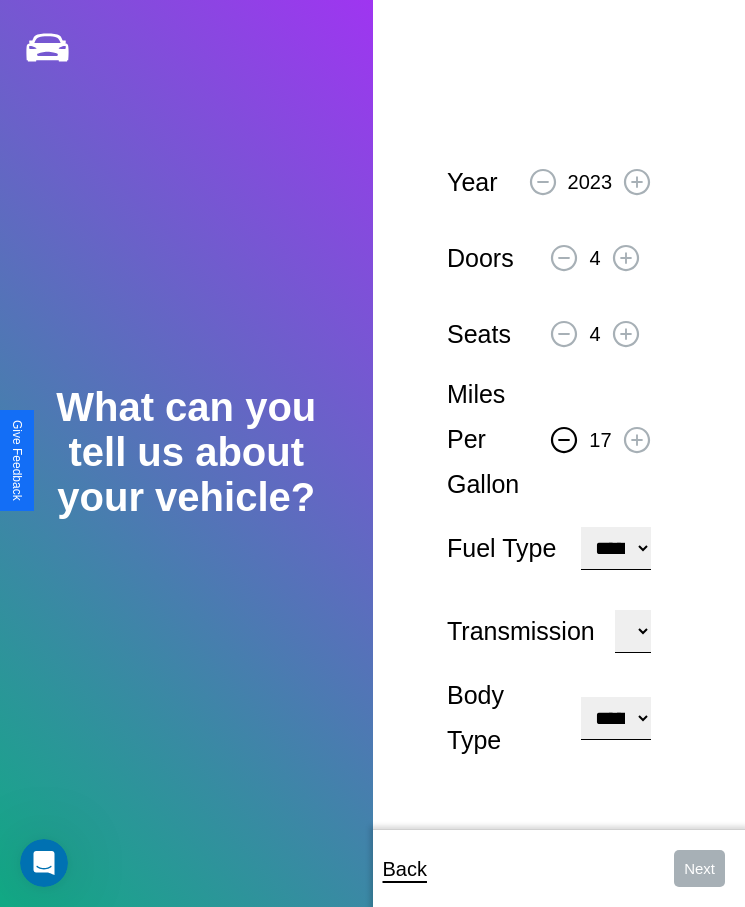 click 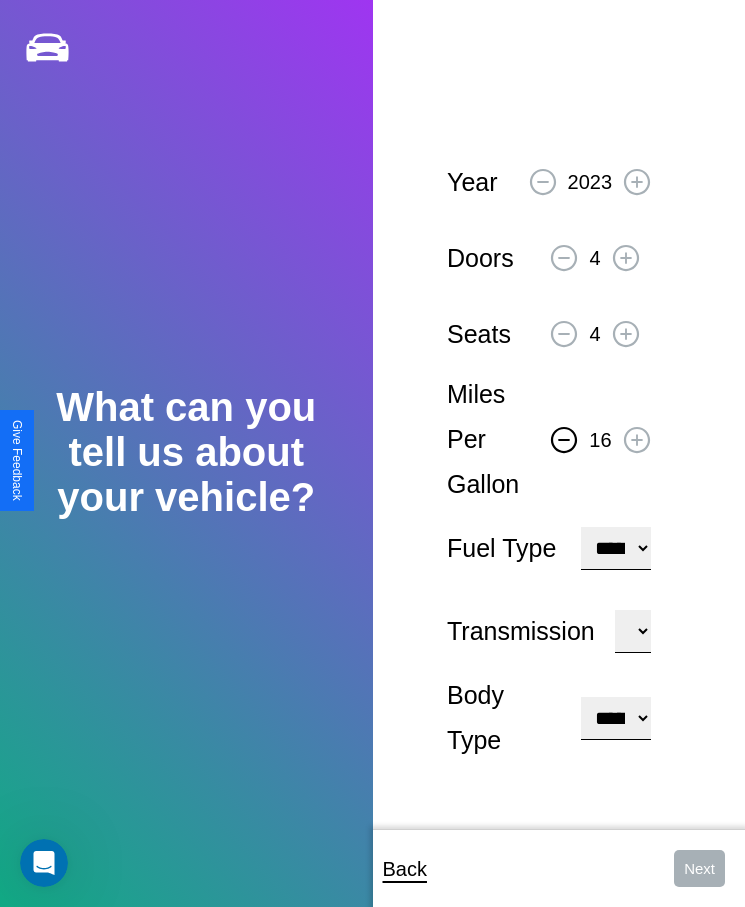 click 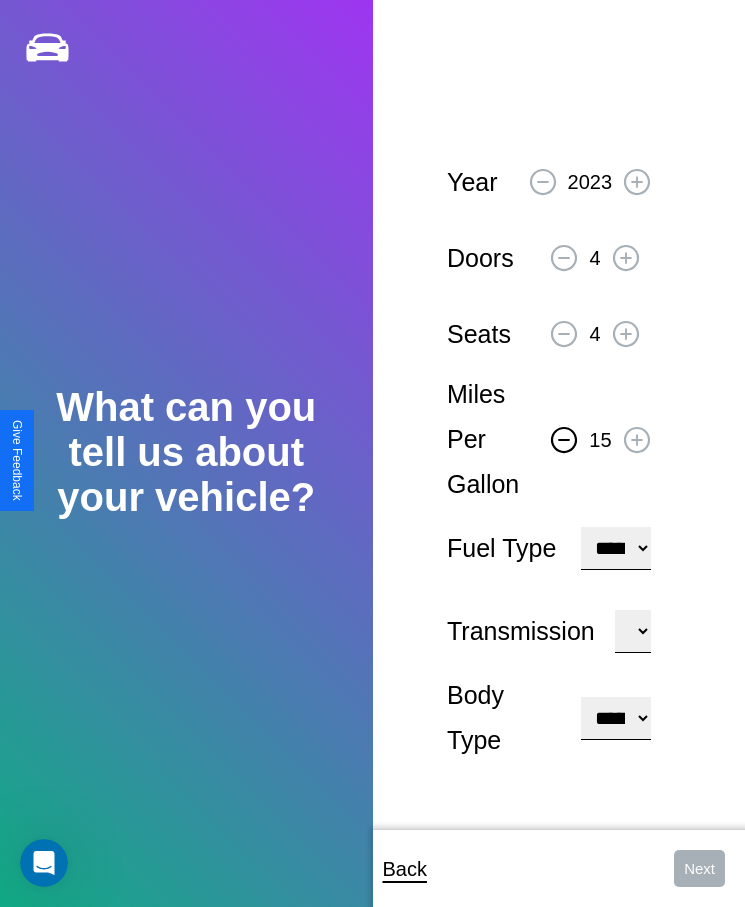 click on "**********" at bounding box center [615, 548] 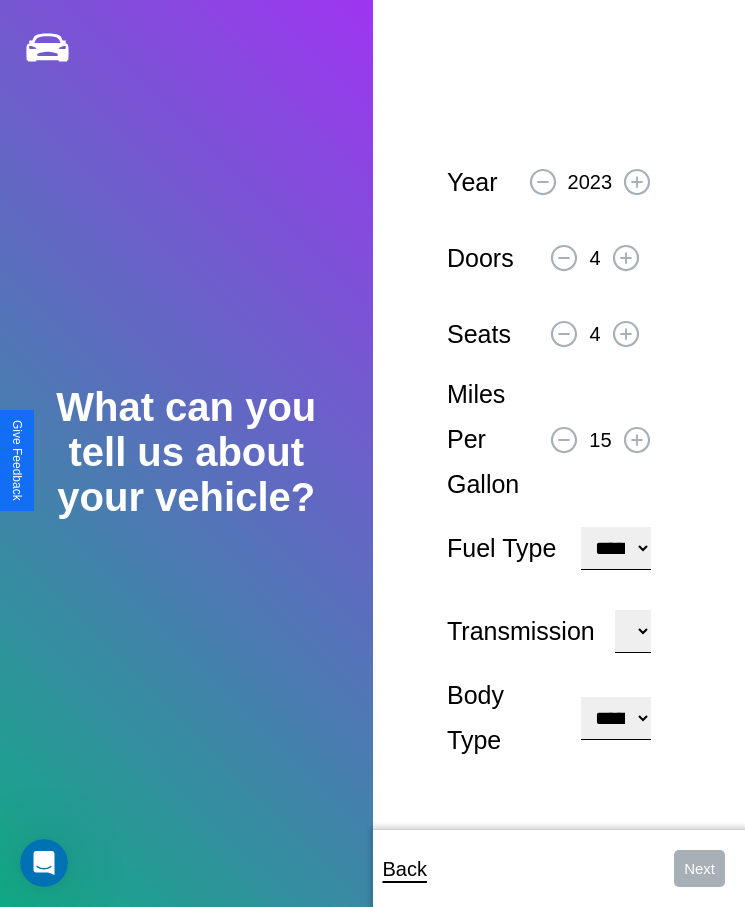 select on "******" 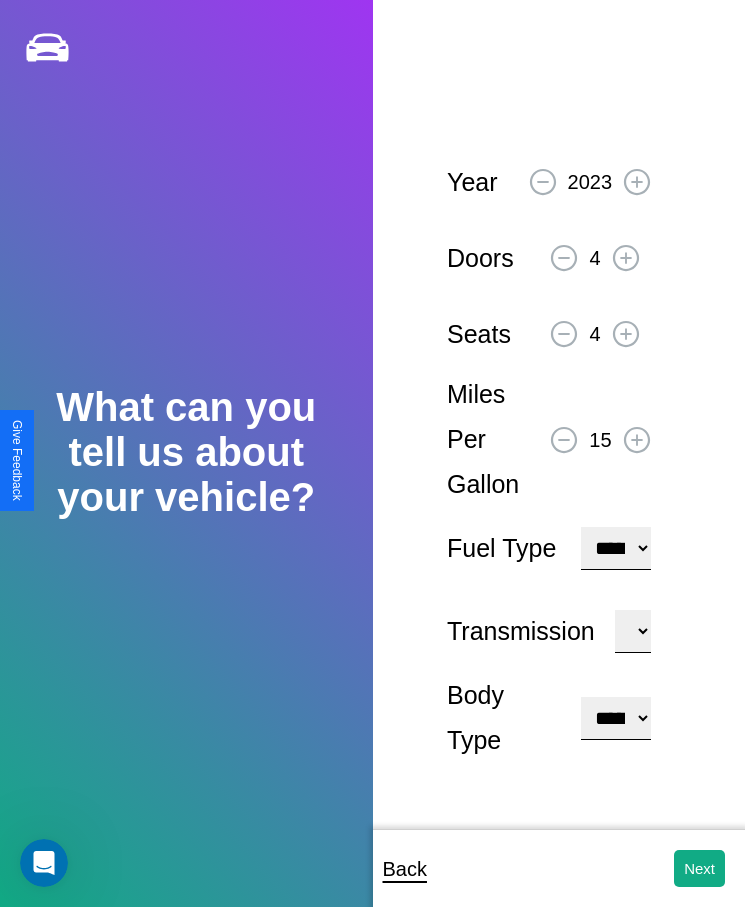 click on "**********" at bounding box center (615, 718) 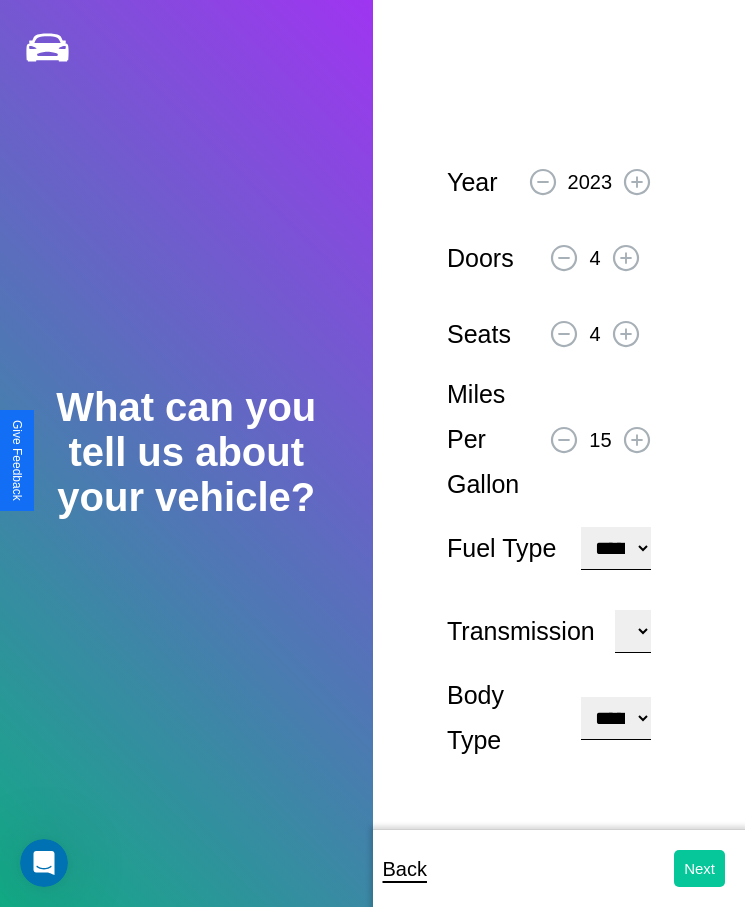 click on "Next" at bounding box center [699, 868] 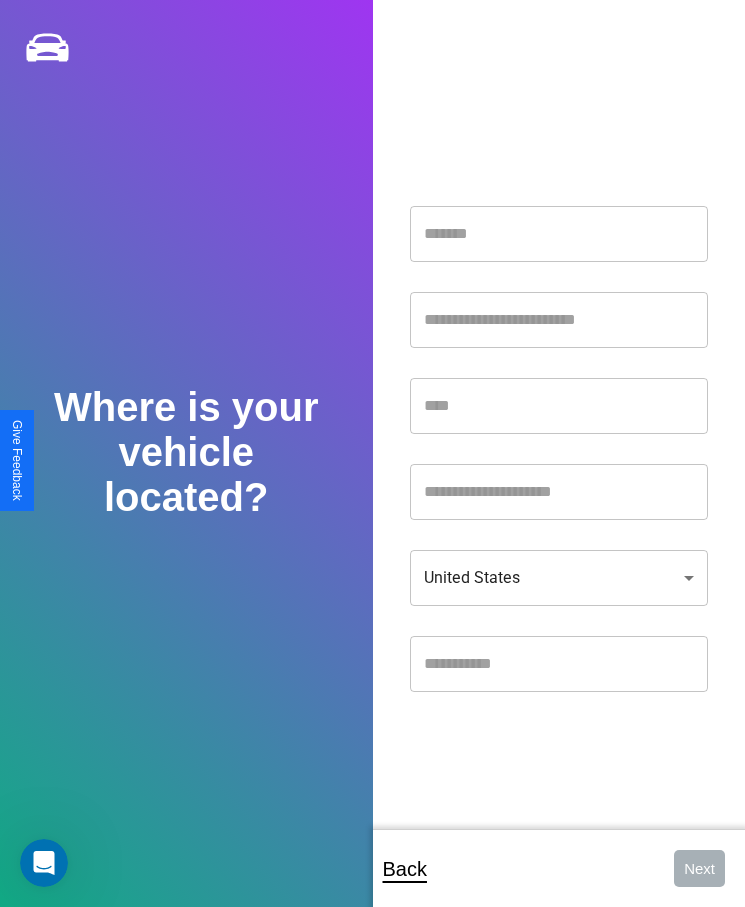 click at bounding box center (559, 234) 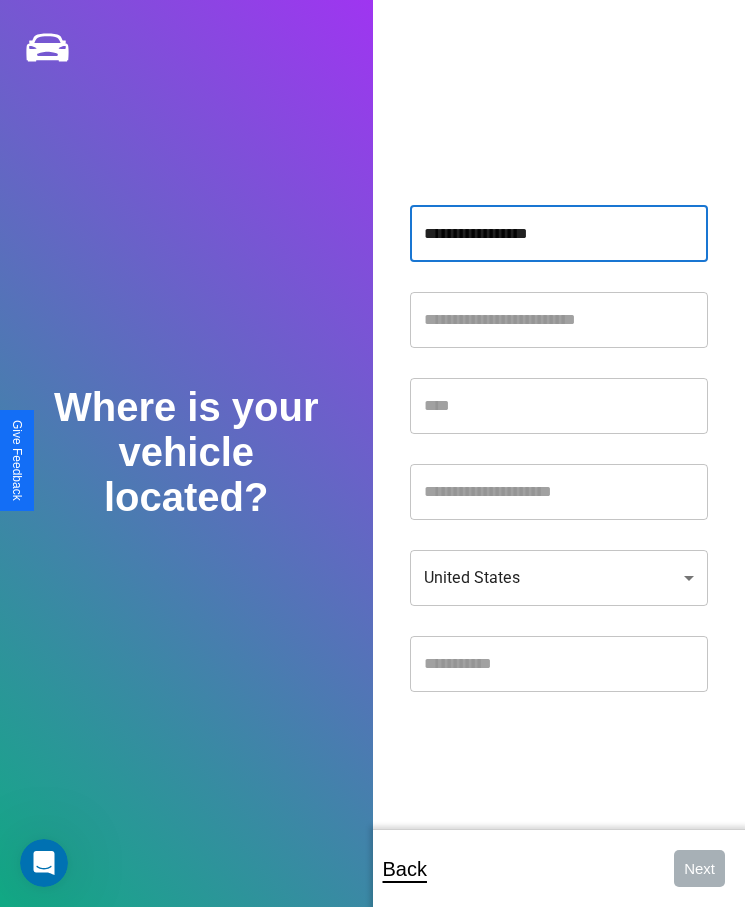type on "**********" 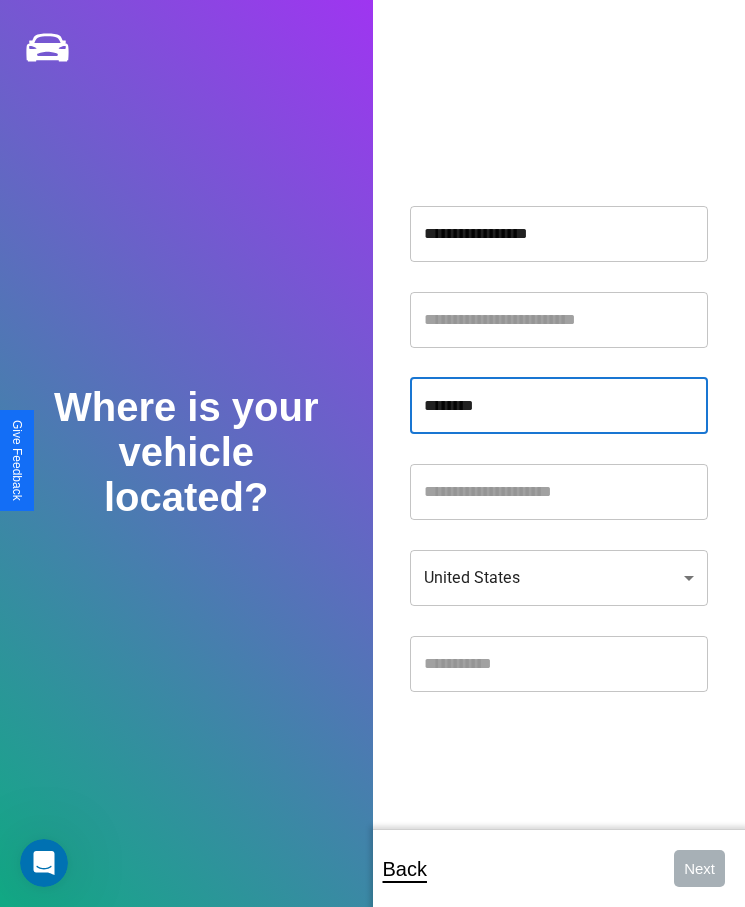 type on "********" 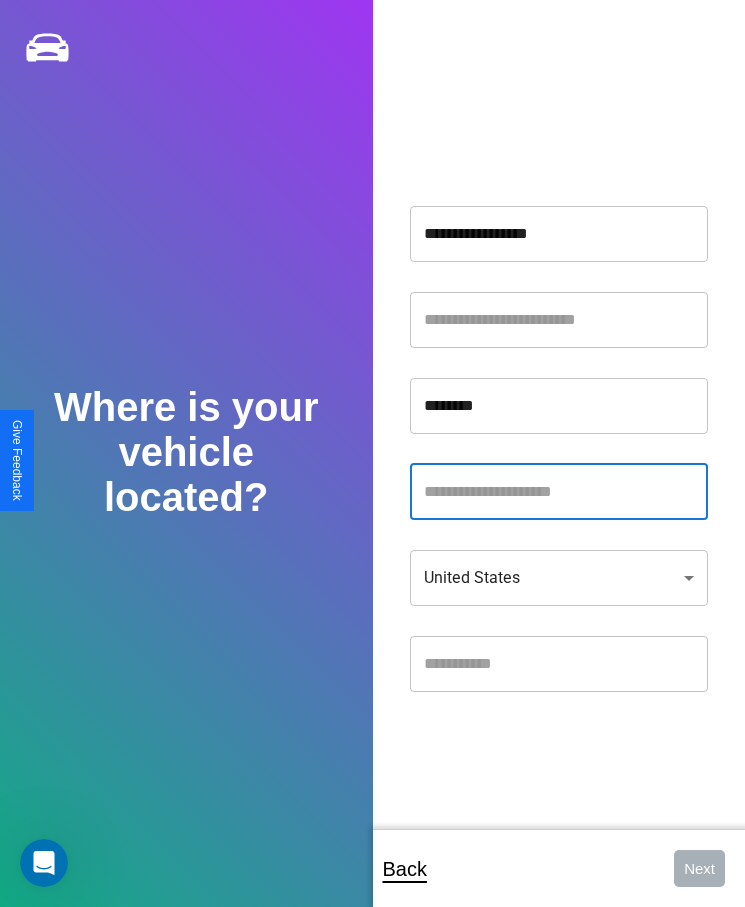 click at bounding box center (559, 492) 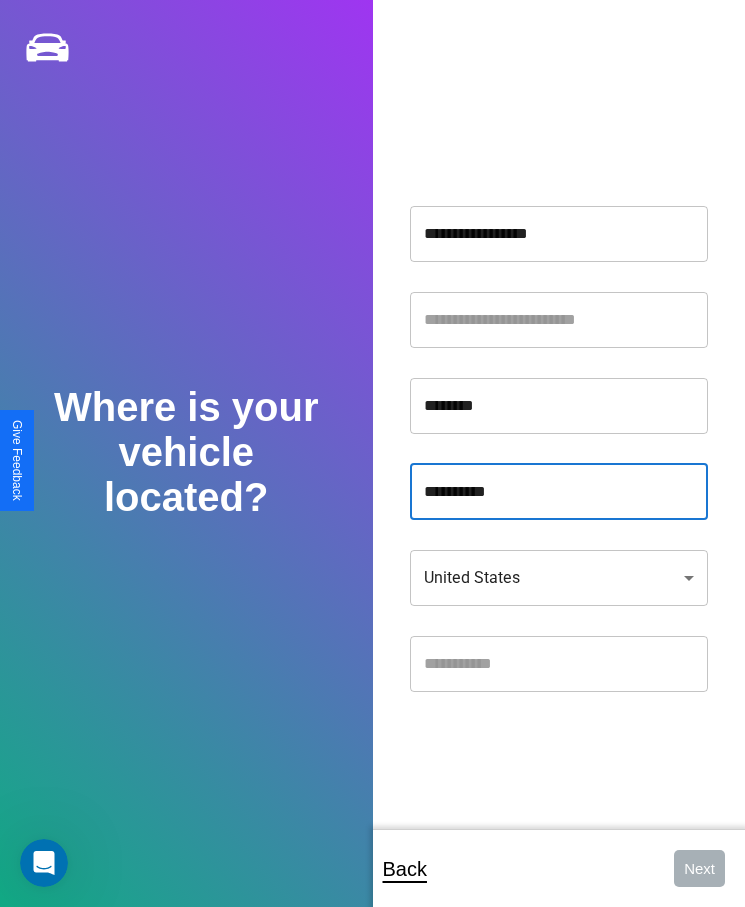 type on "**********" 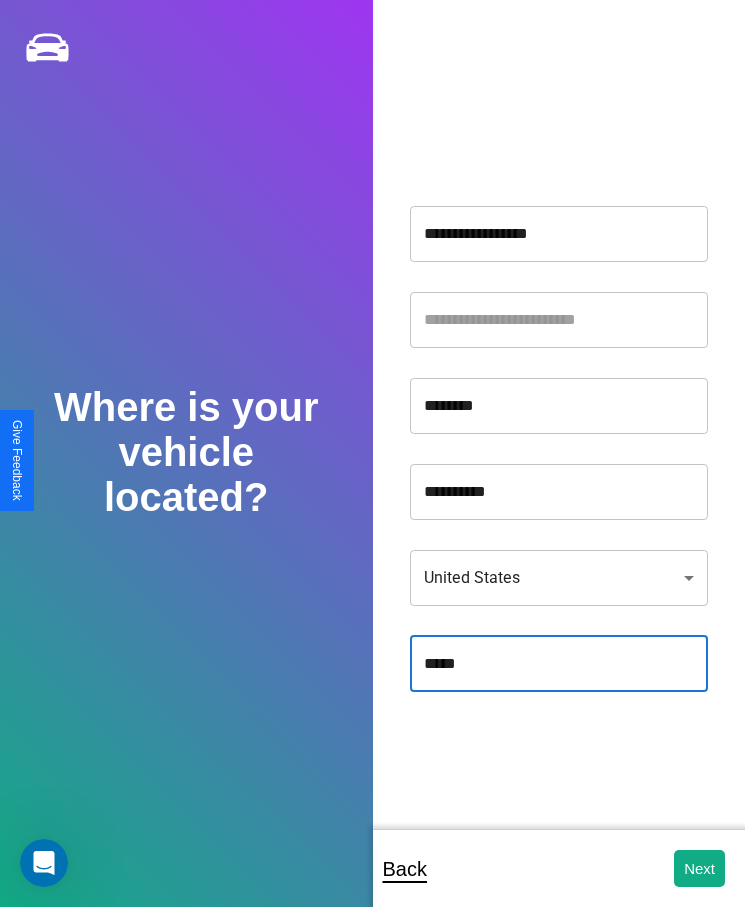 type on "*****" 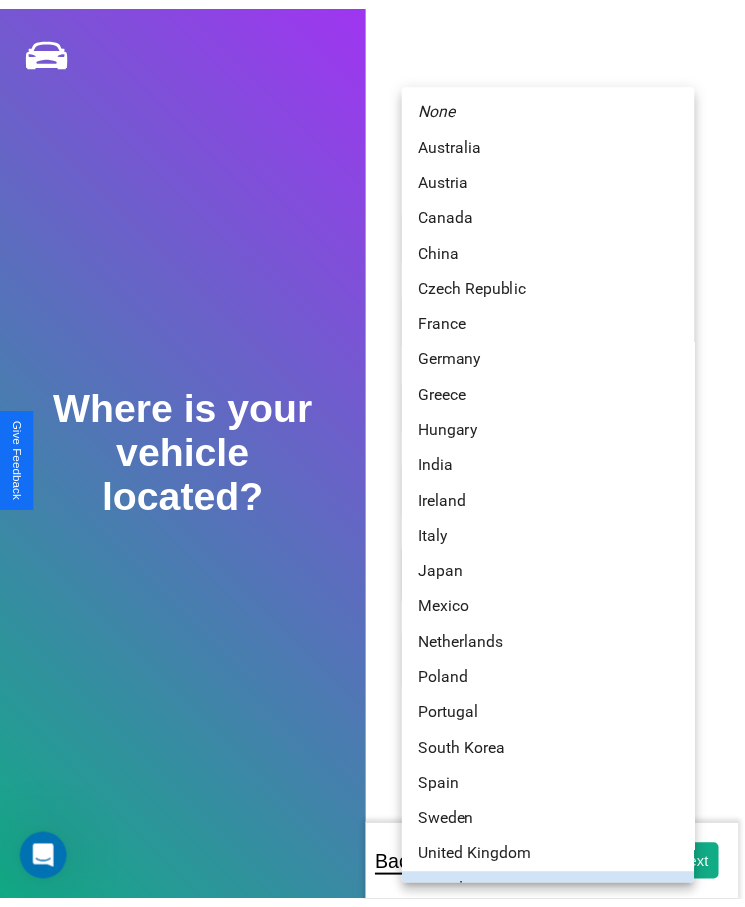 scroll, scrollTop: 25, scrollLeft: 0, axis: vertical 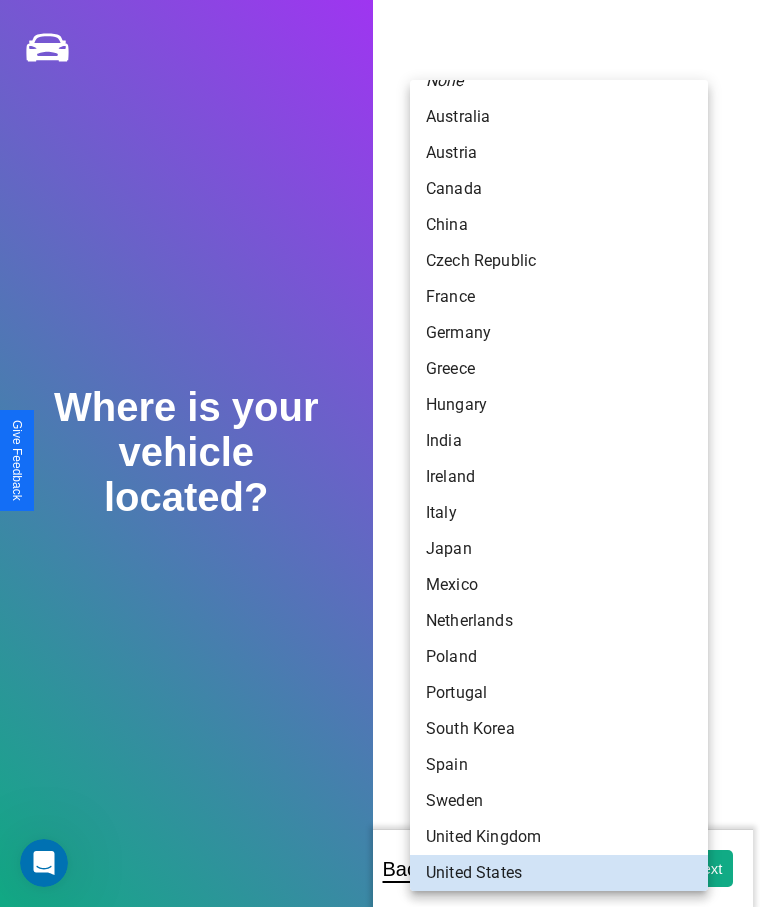 click on "Australia" at bounding box center [559, 117] 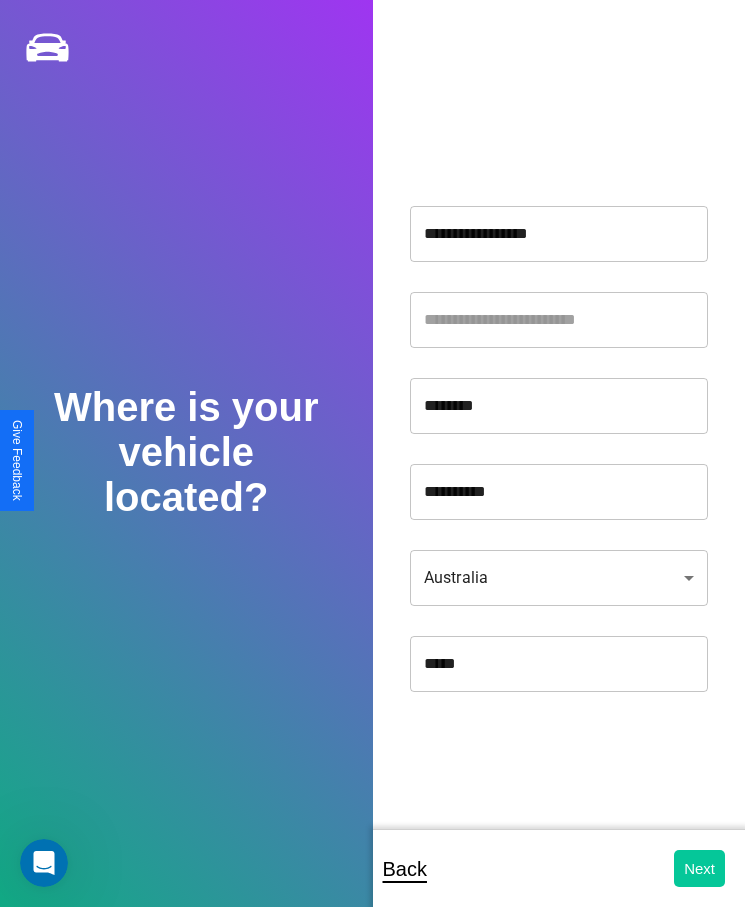 click on "Next" at bounding box center (699, 868) 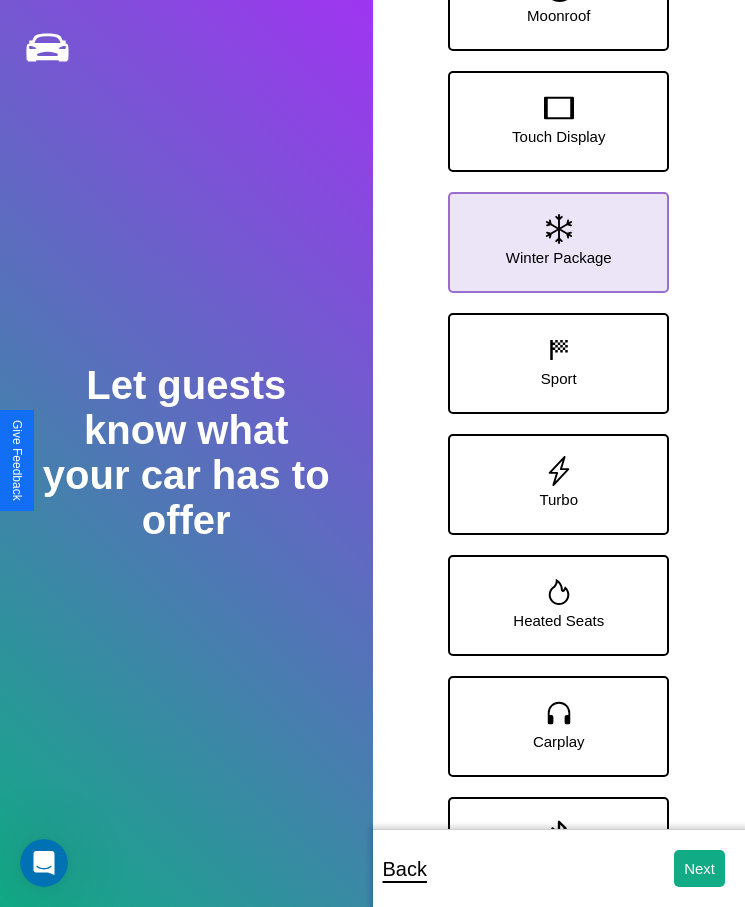 click 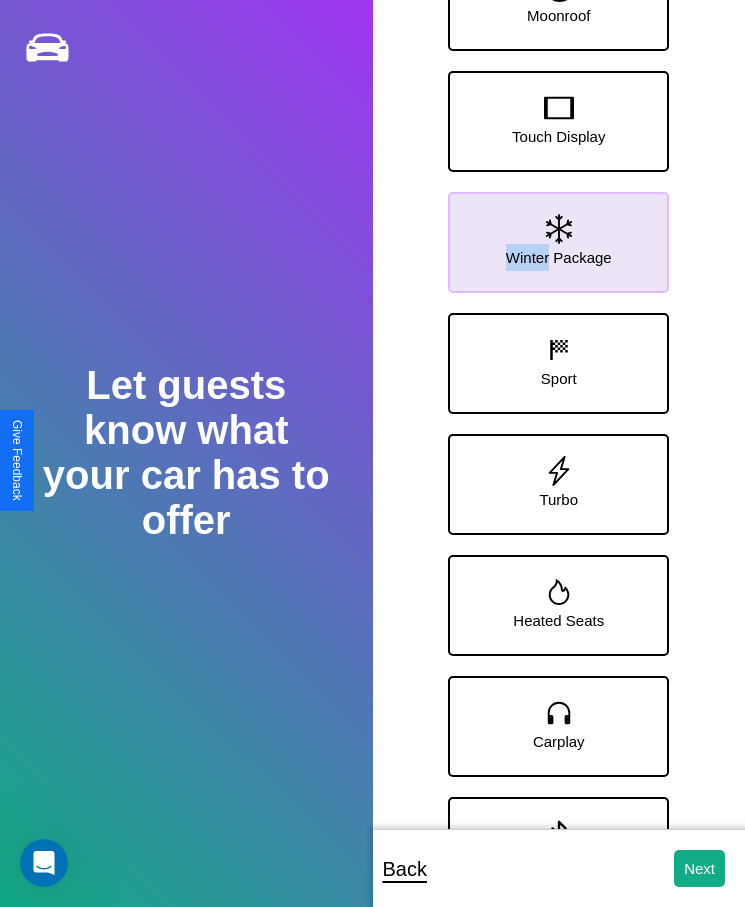 scroll, scrollTop: 280, scrollLeft: 0, axis: vertical 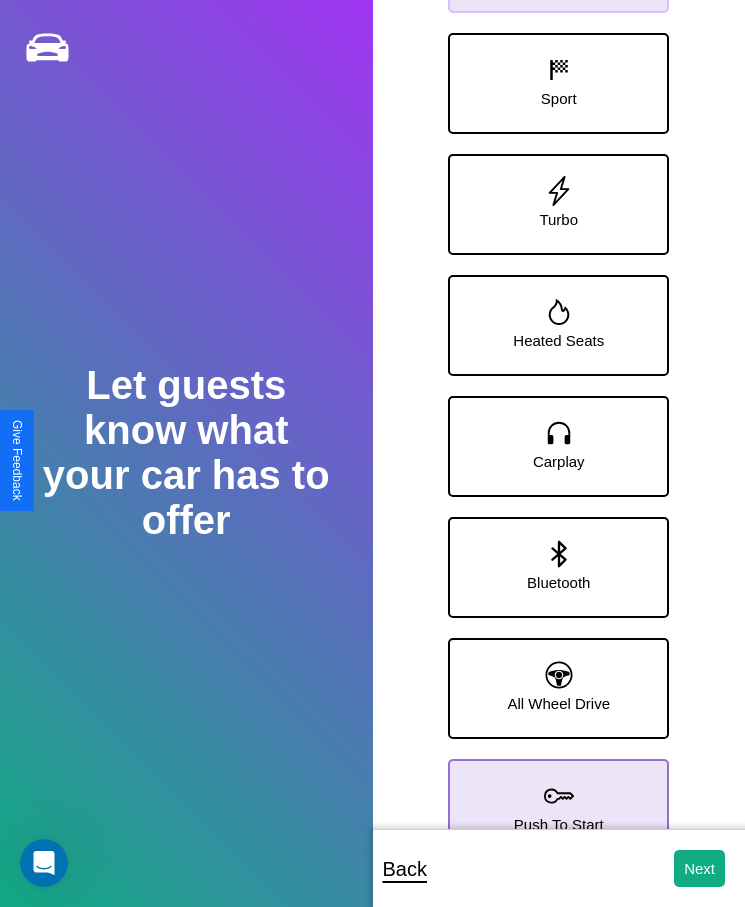 click 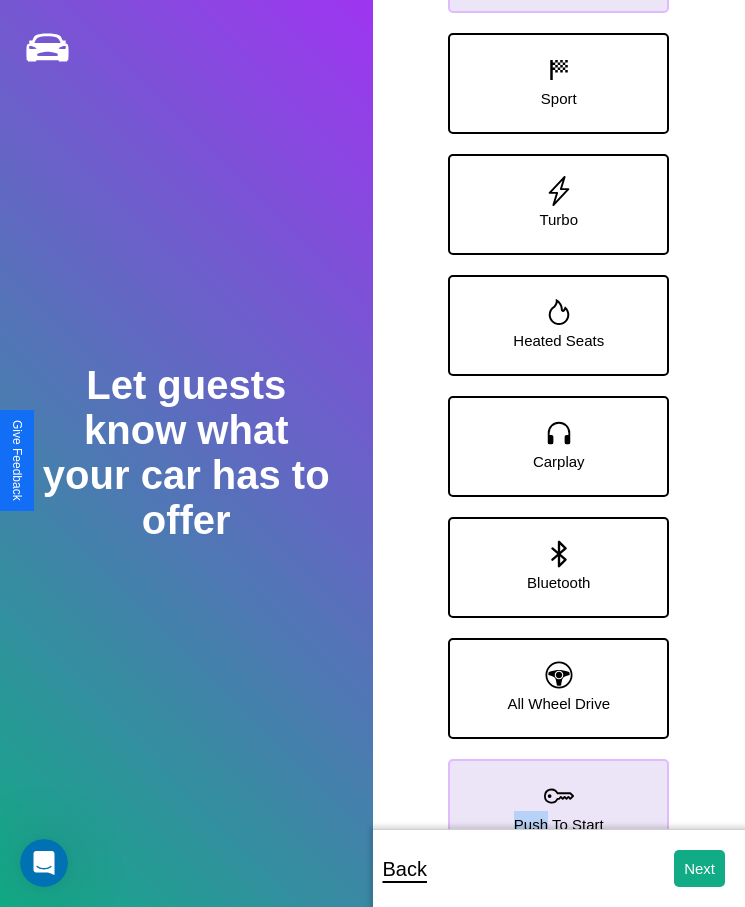 scroll, scrollTop: 0, scrollLeft: 0, axis: both 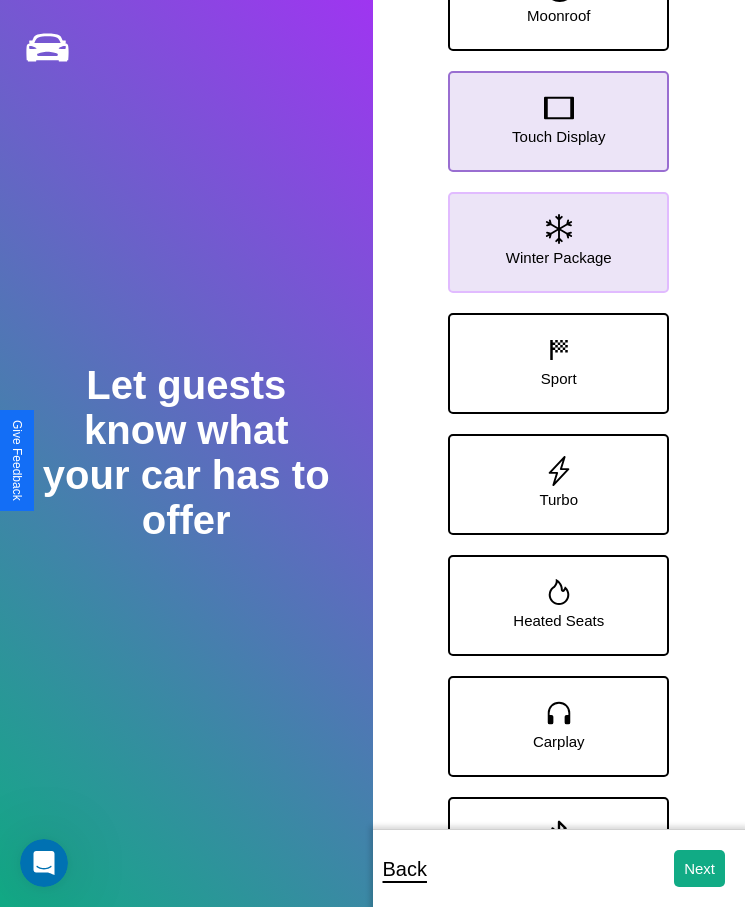 click 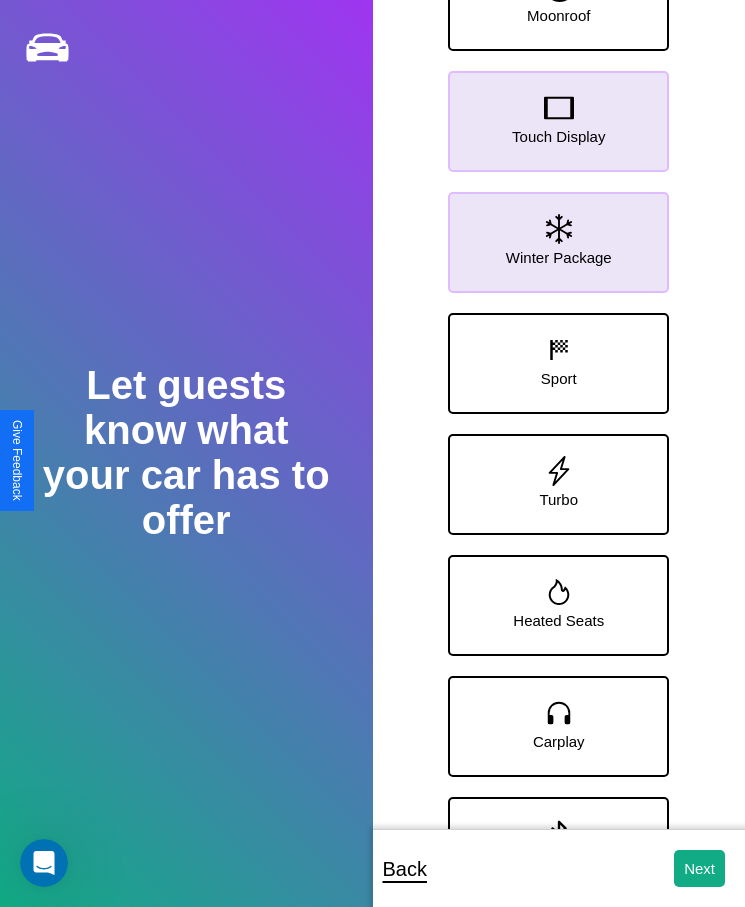 click 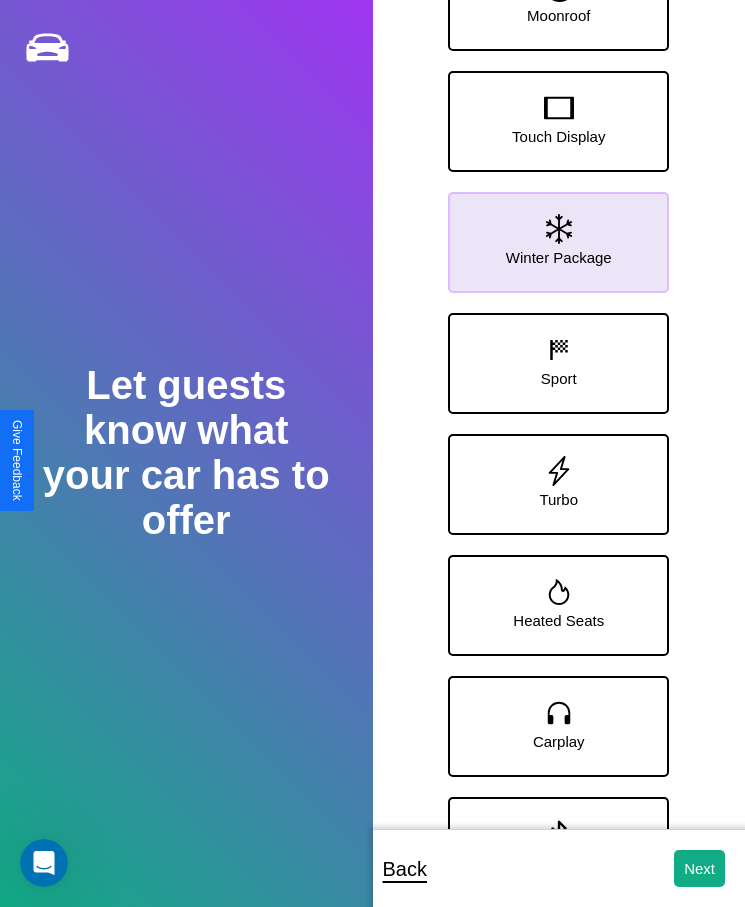 click 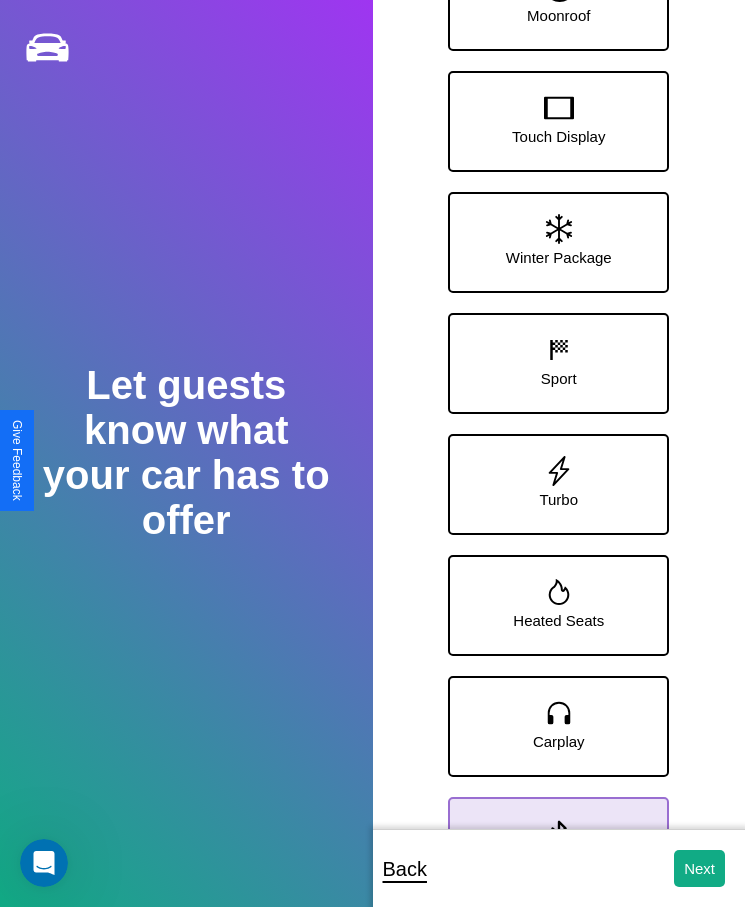 click 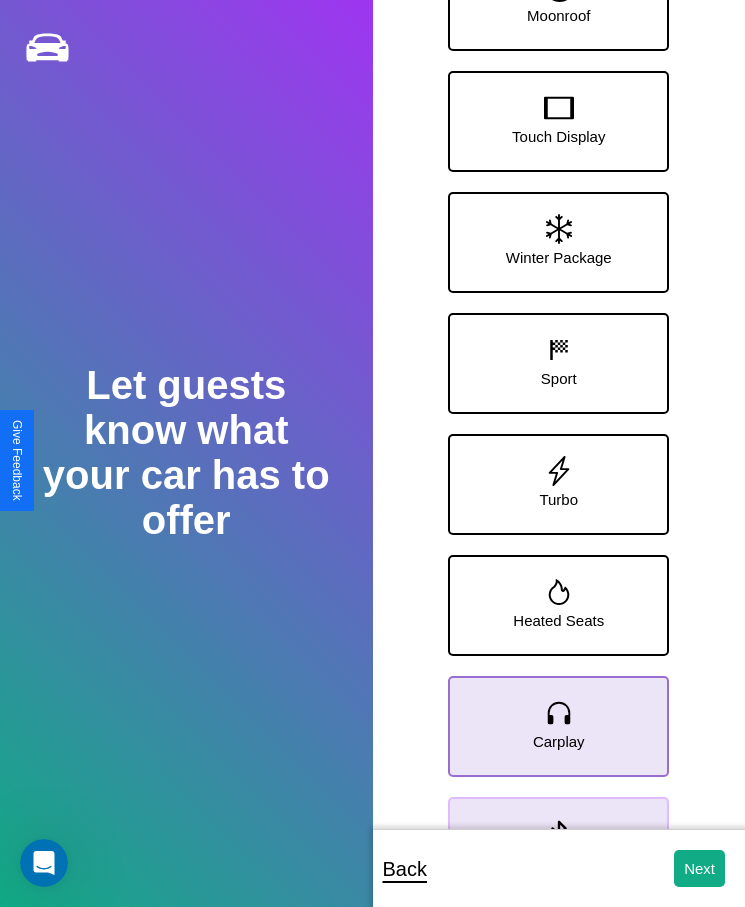 click 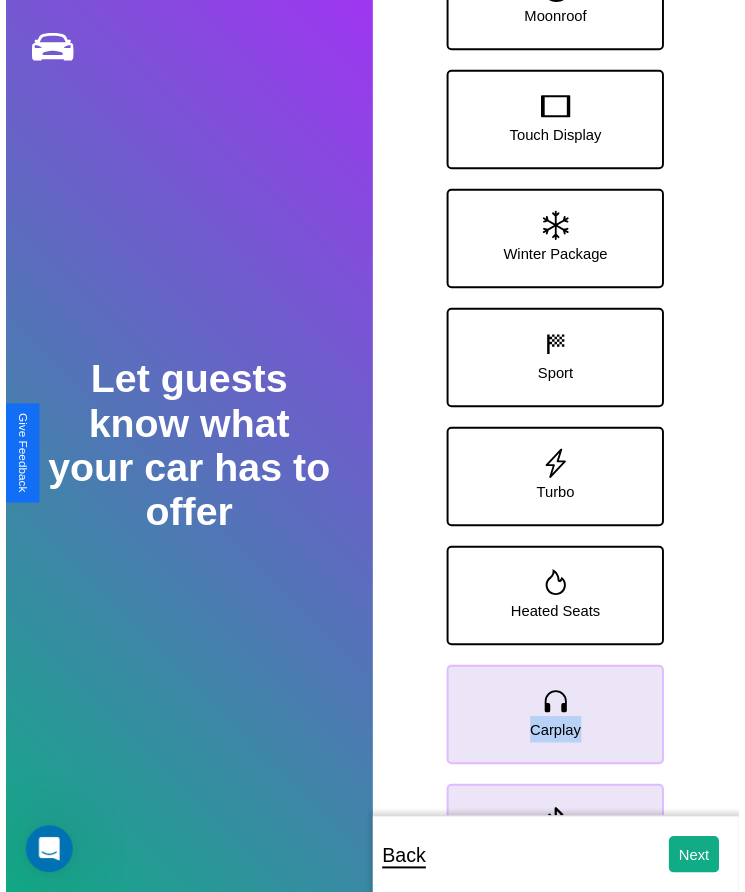 scroll, scrollTop: 280, scrollLeft: 0, axis: vertical 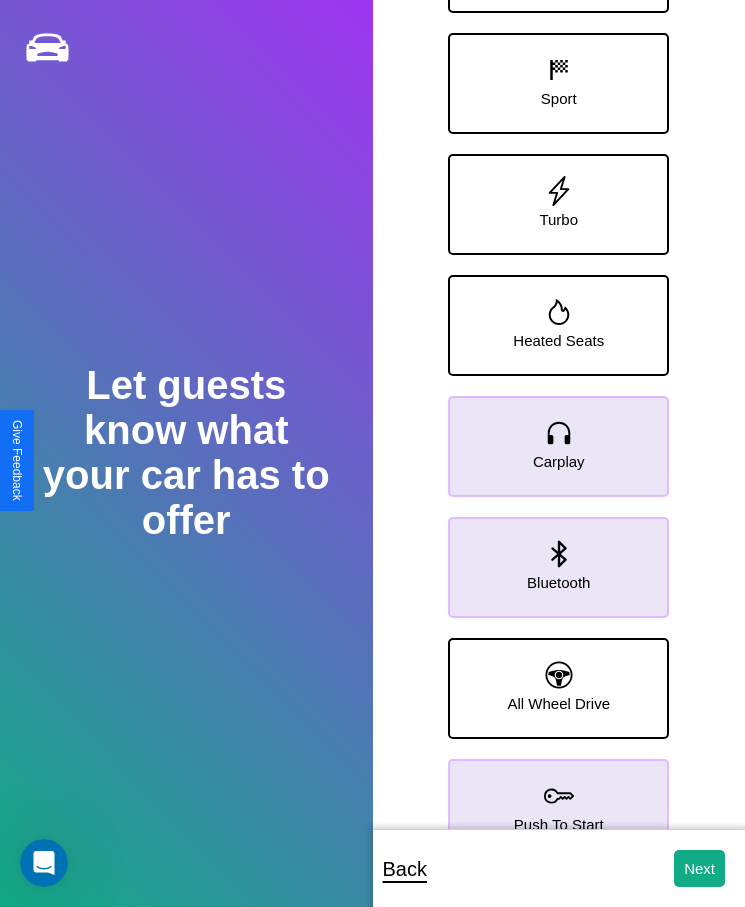 click 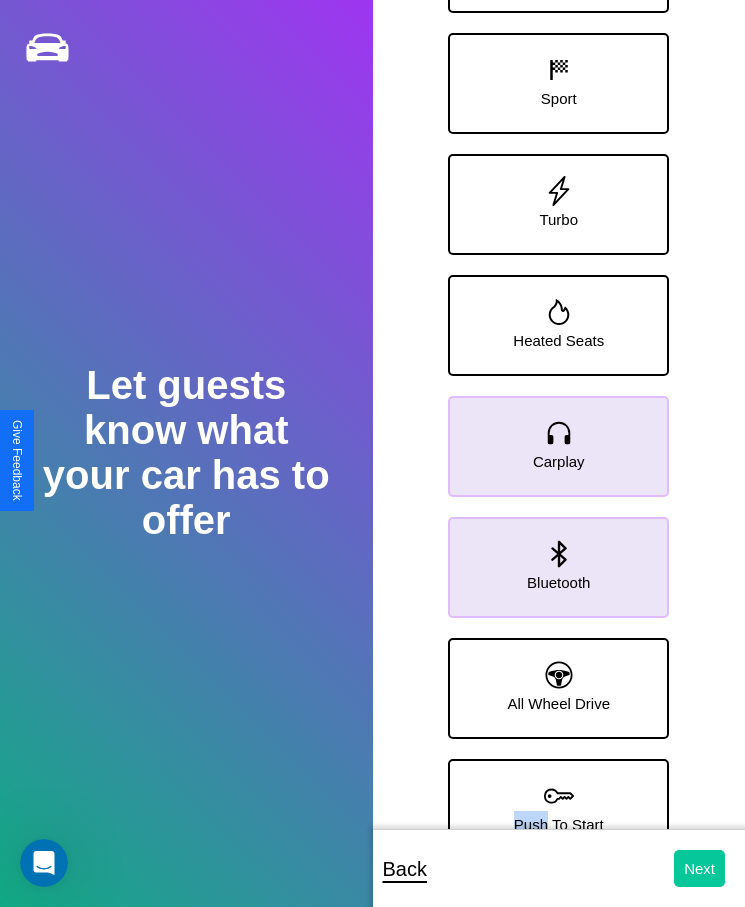 click on "Next" at bounding box center [699, 868] 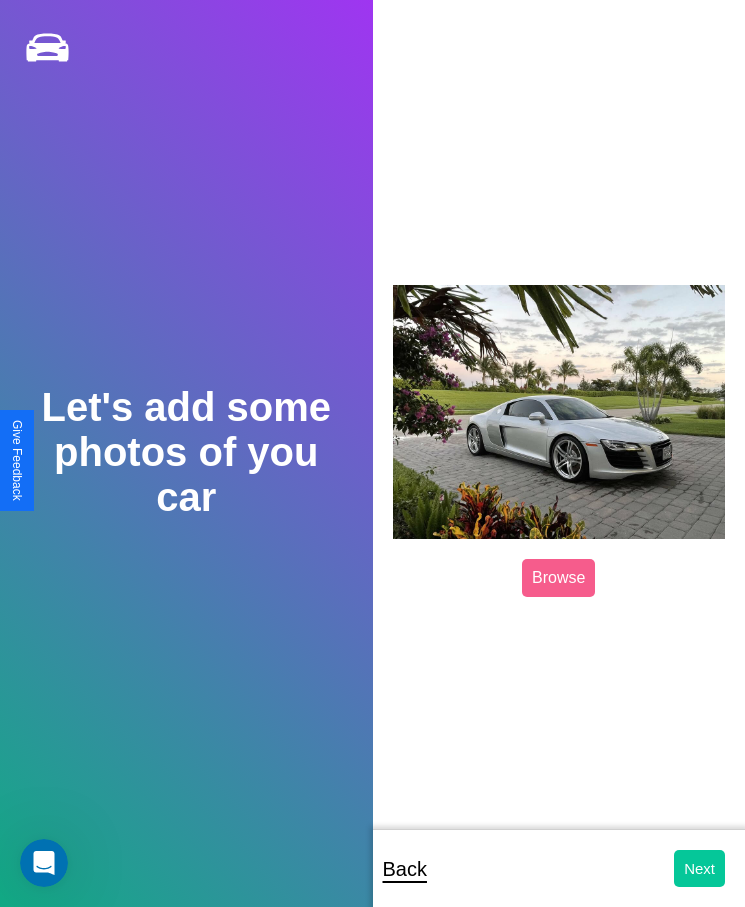 click on "Next" at bounding box center [699, 868] 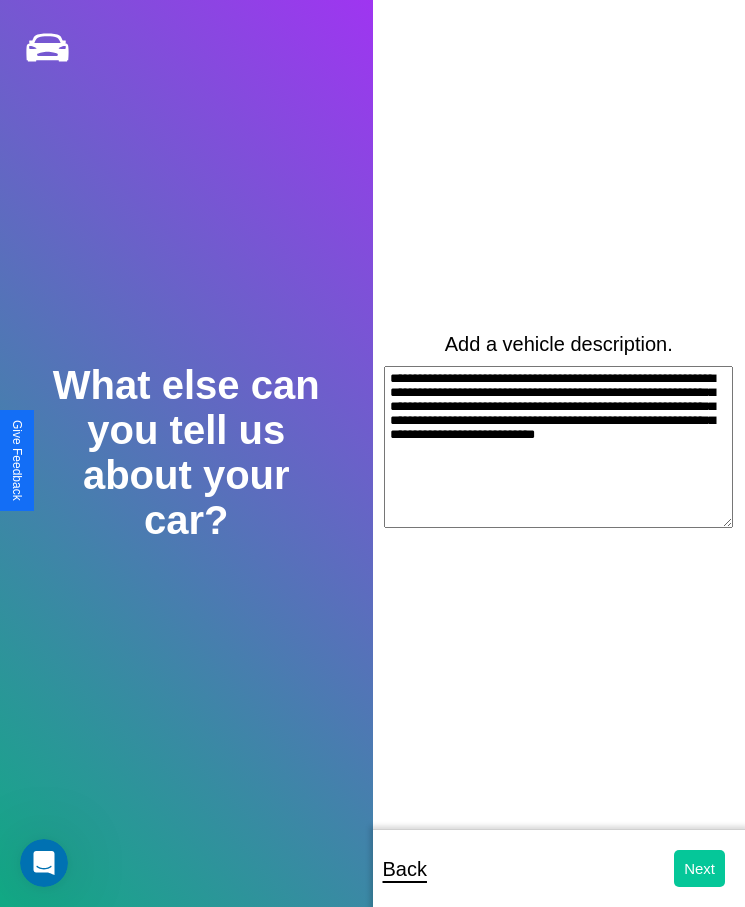 type on "**********" 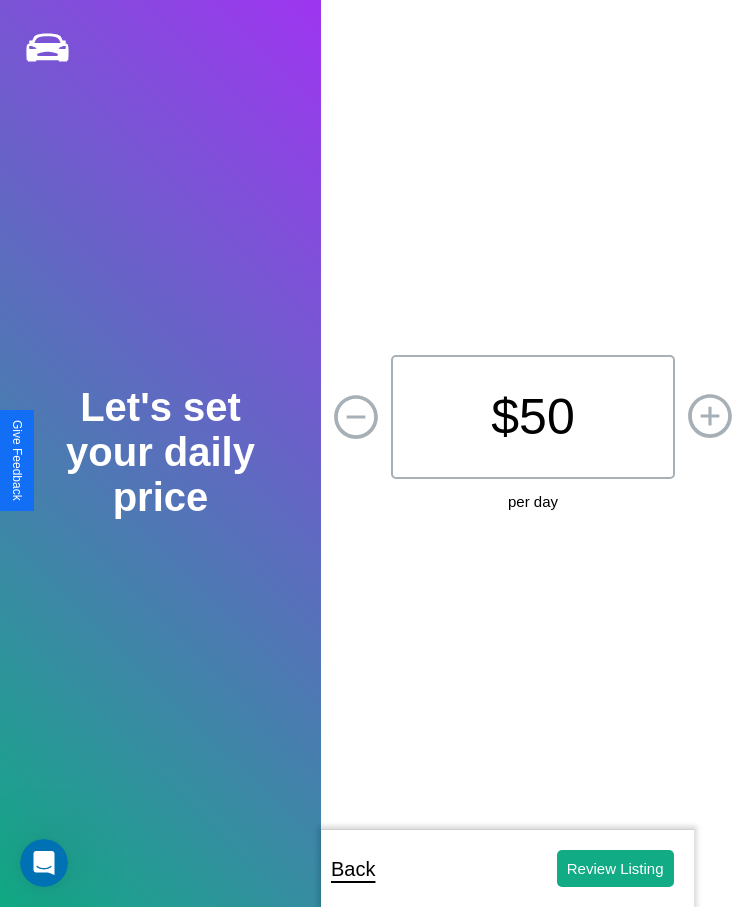 click on "$ 50" at bounding box center (533, 417) 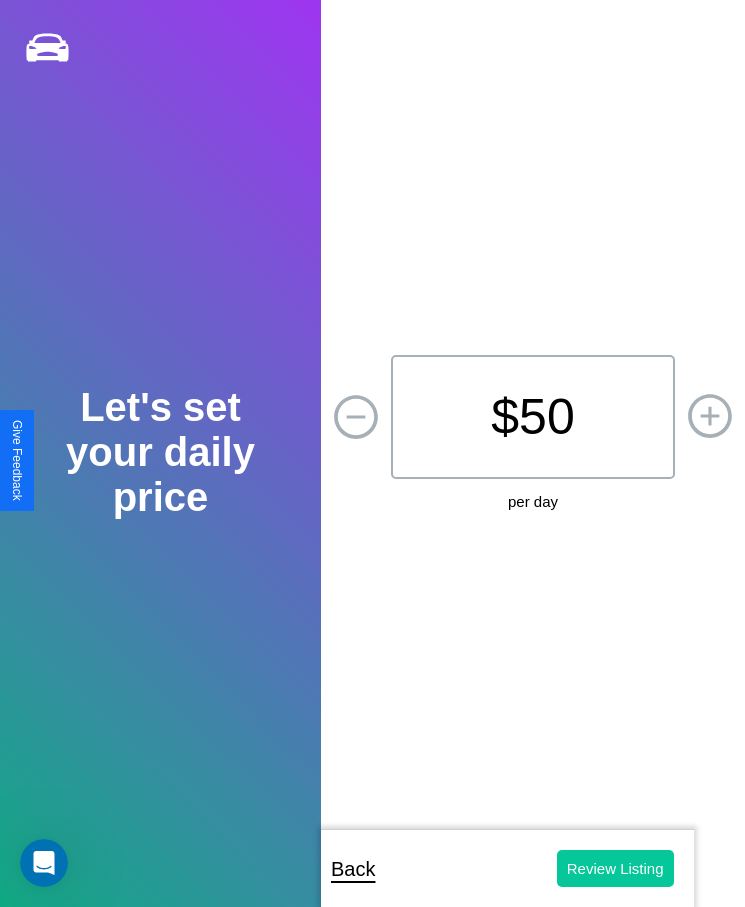 click on "Review Listing" at bounding box center (615, 868) 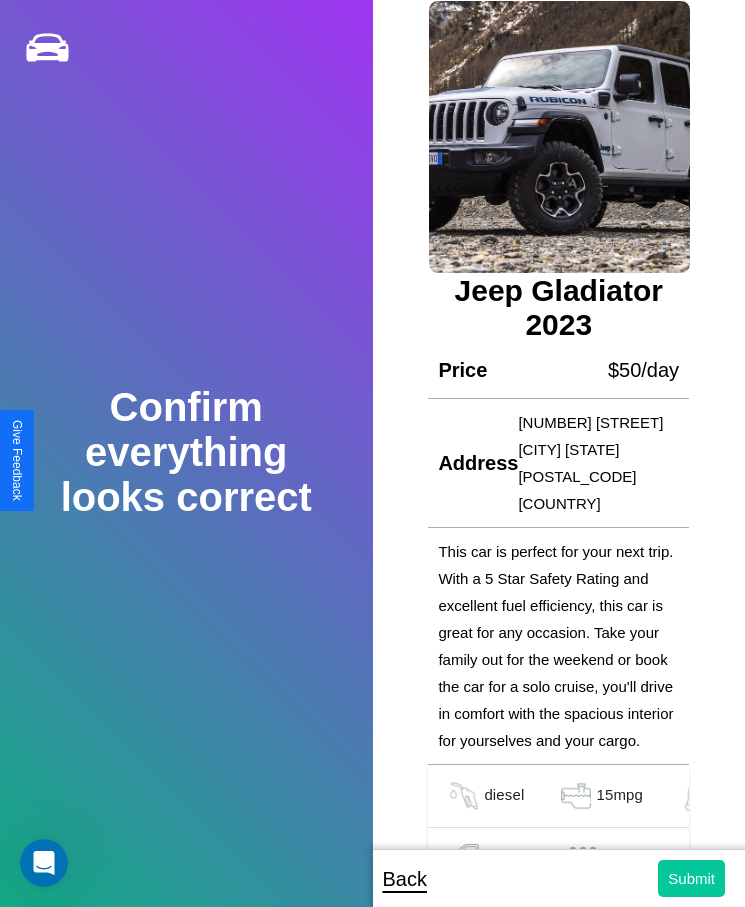 click on "Submit" at bounding box center (691, 878) 